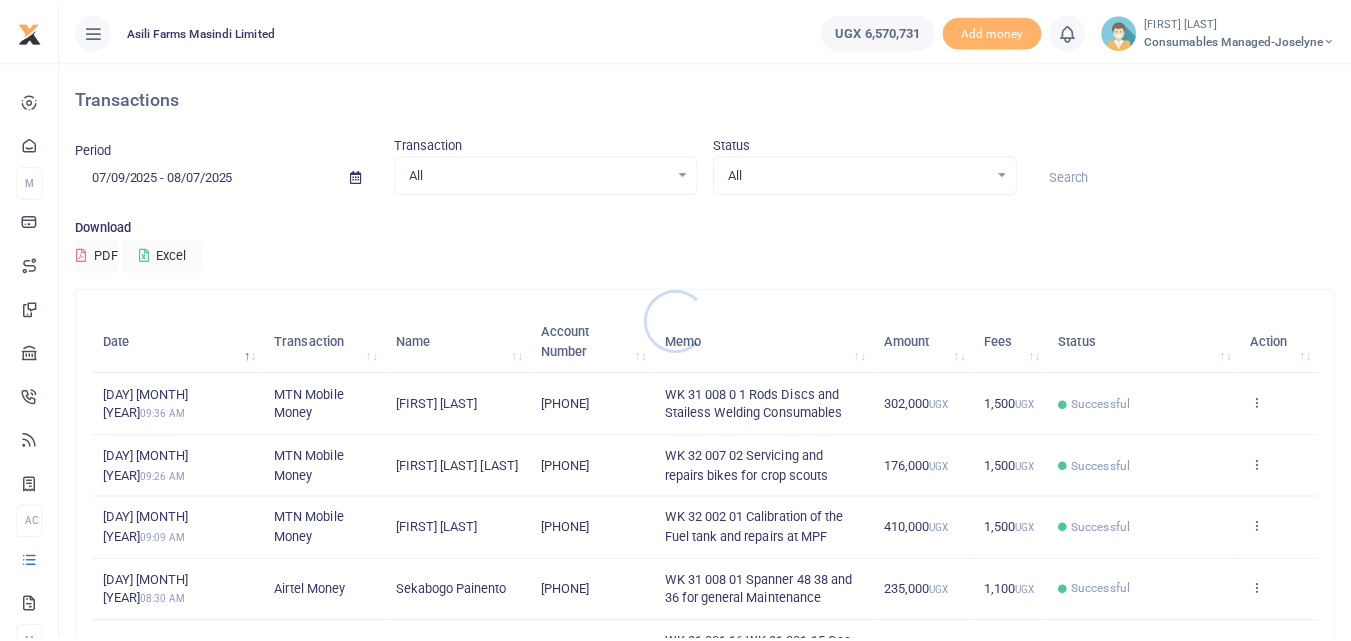 scroll, scrollTop: 0, scrollLeft: 0, axis: both 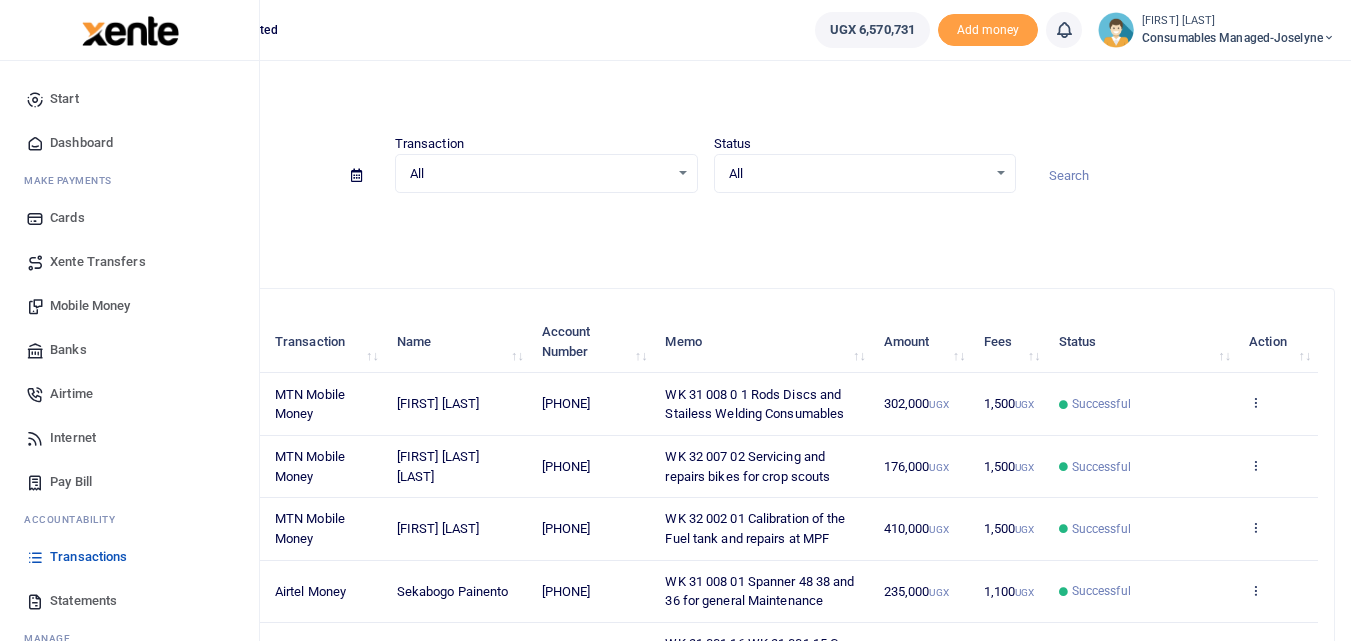 click on "Mobile Money" at bounding box center [90, 306] 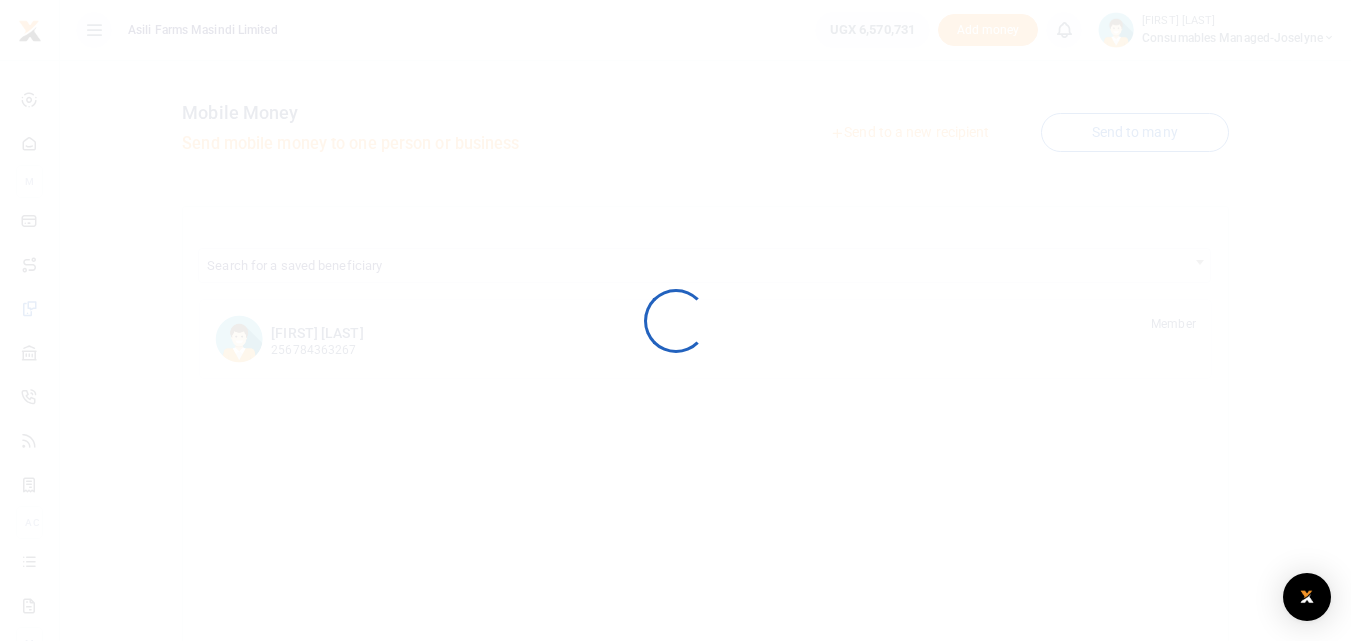 scroll, scrollTop: 0, scrollLeft: 0, axis: both 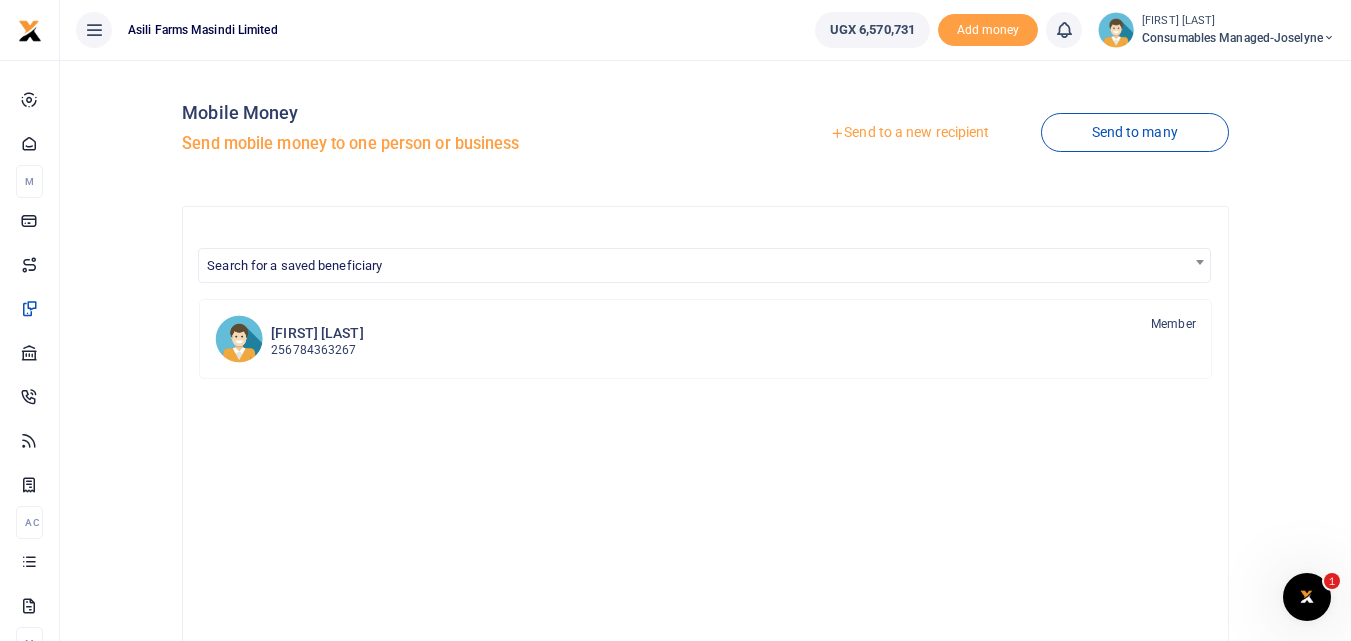 click on "Send to a new recipient" at bounding box center (909, 133) 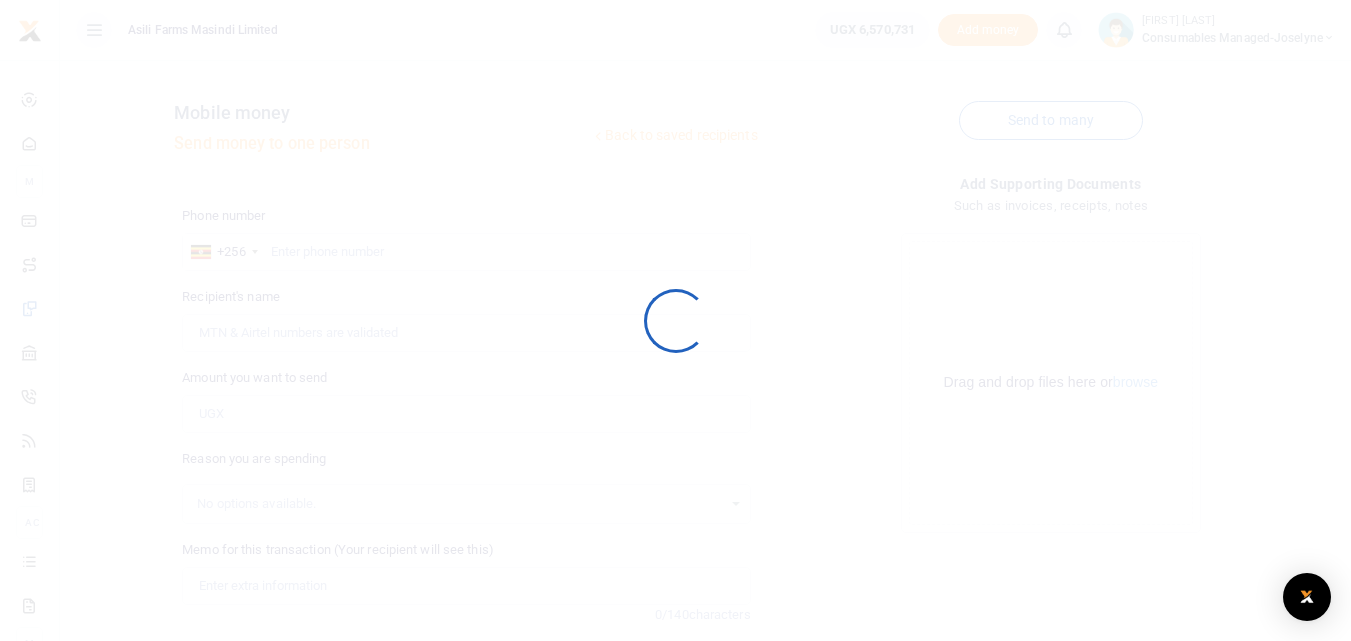 scroll, scrollTop: 0, scrollLeft: 0, axis: both 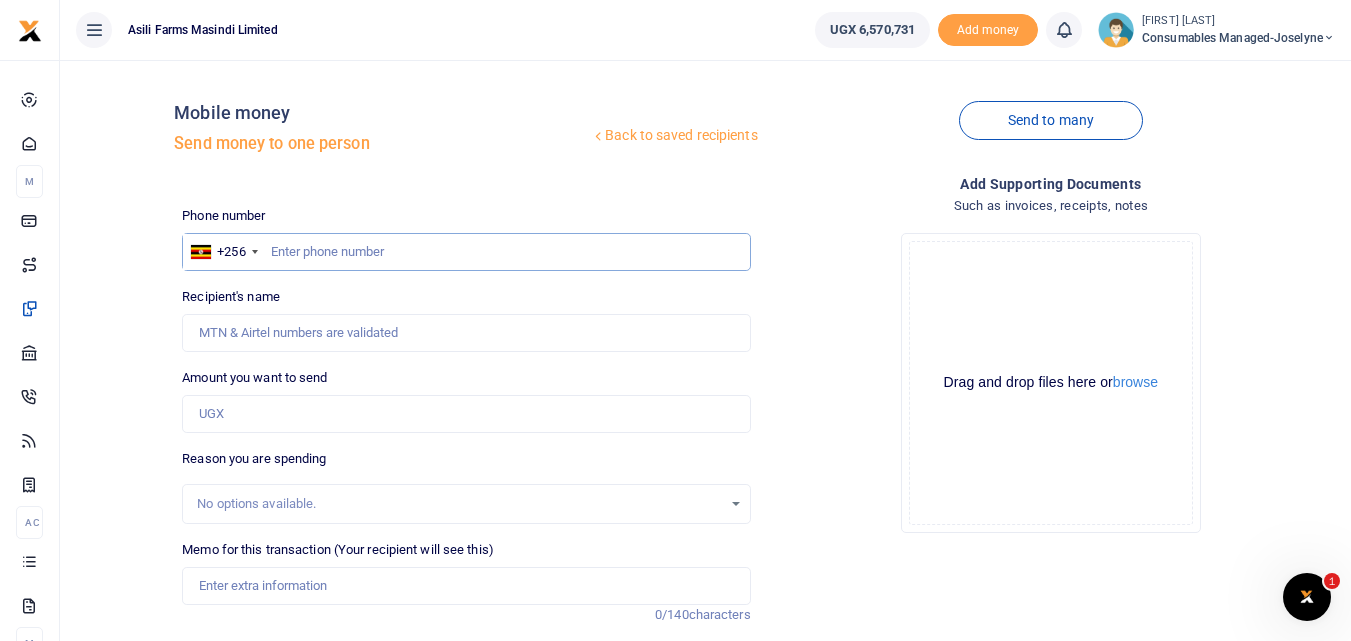 click at bounding box center (466, 252) 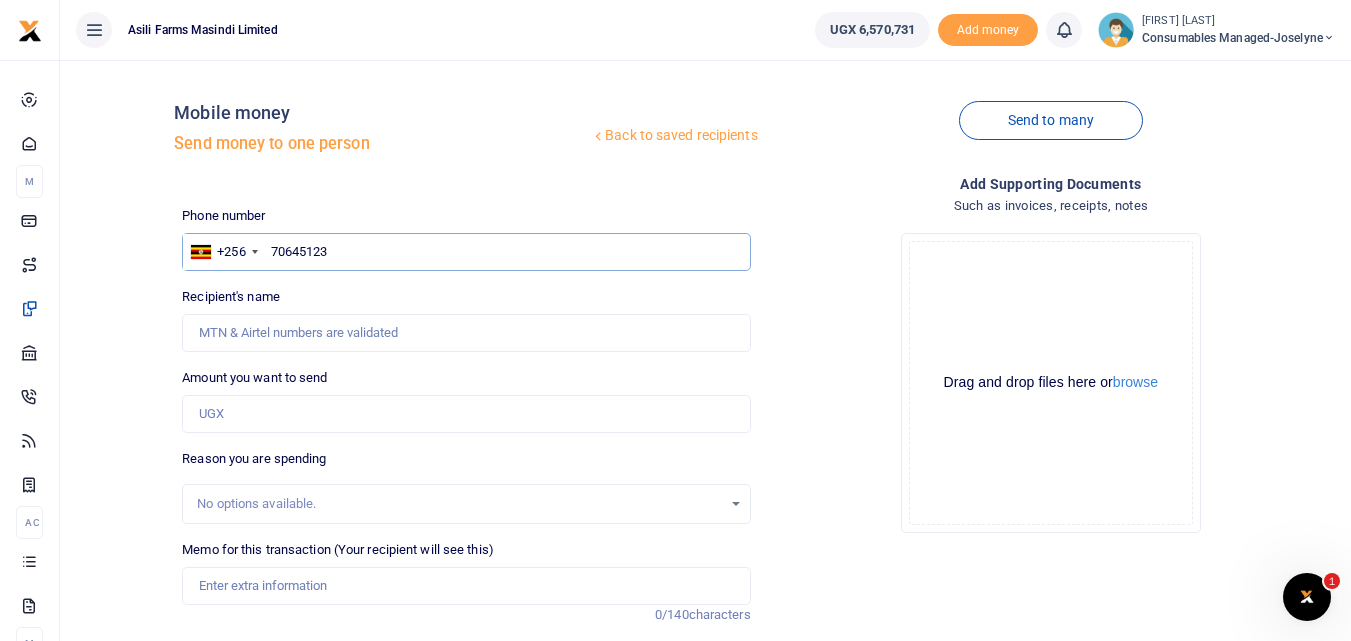 type on "706451234" 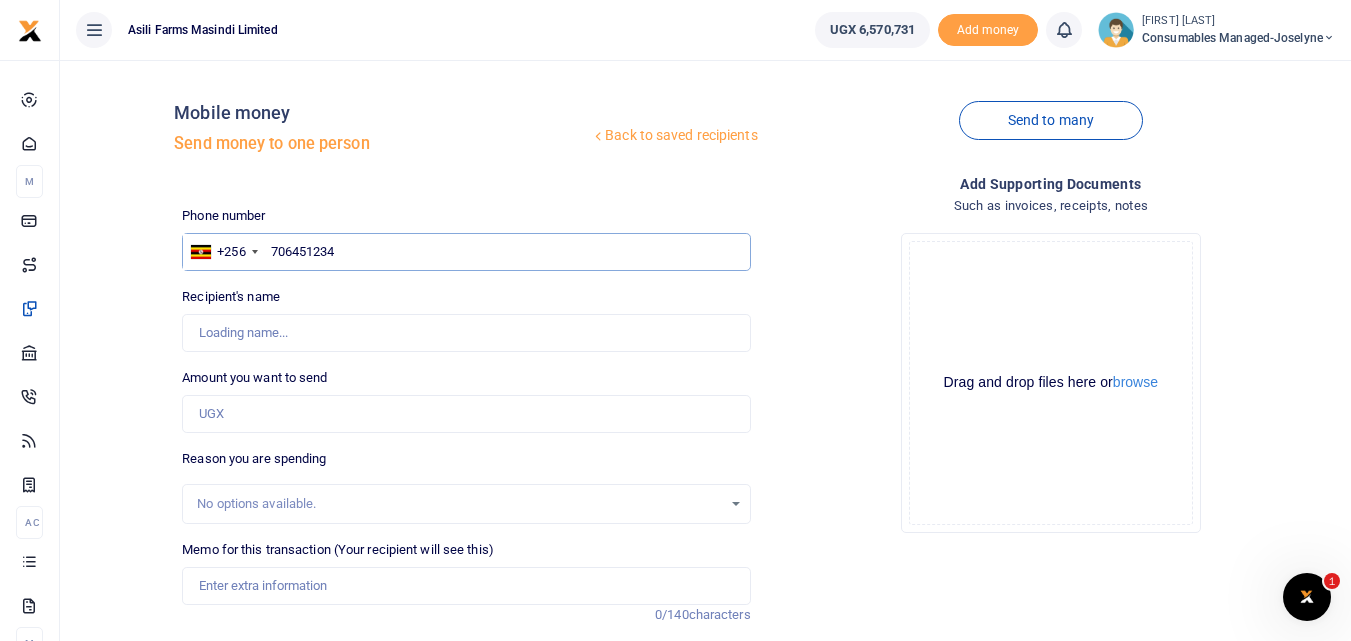 type on "Simon Bumba" 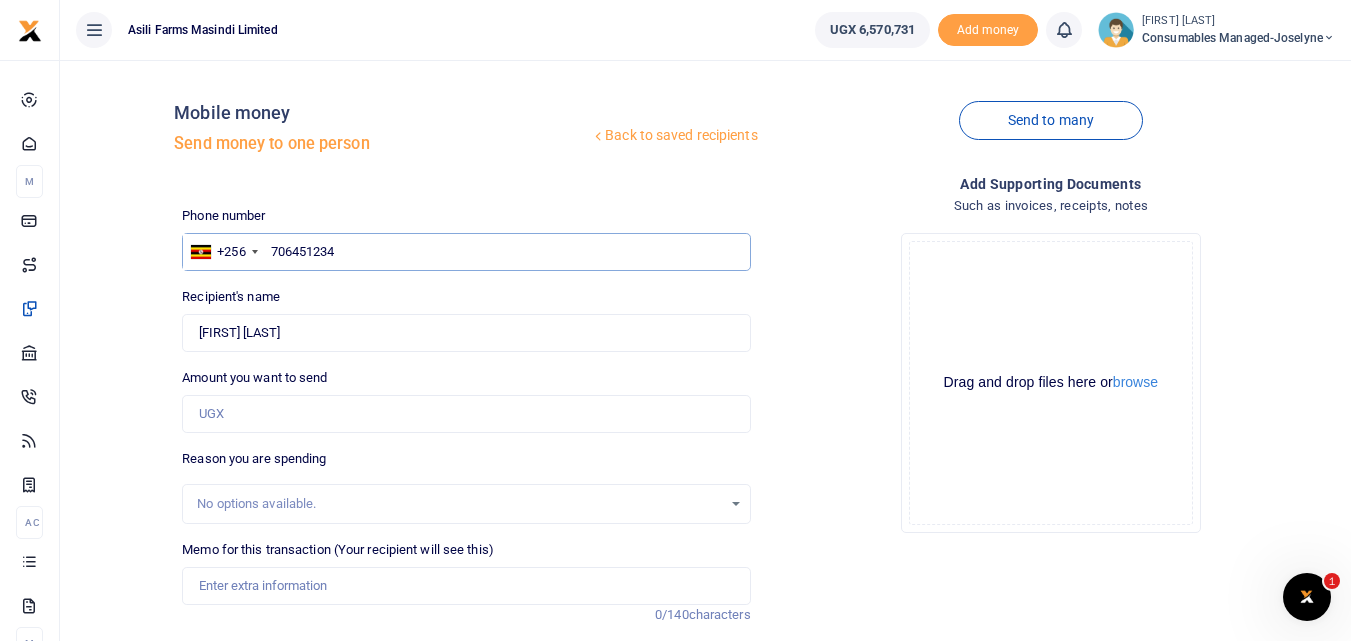 type on "706451234" 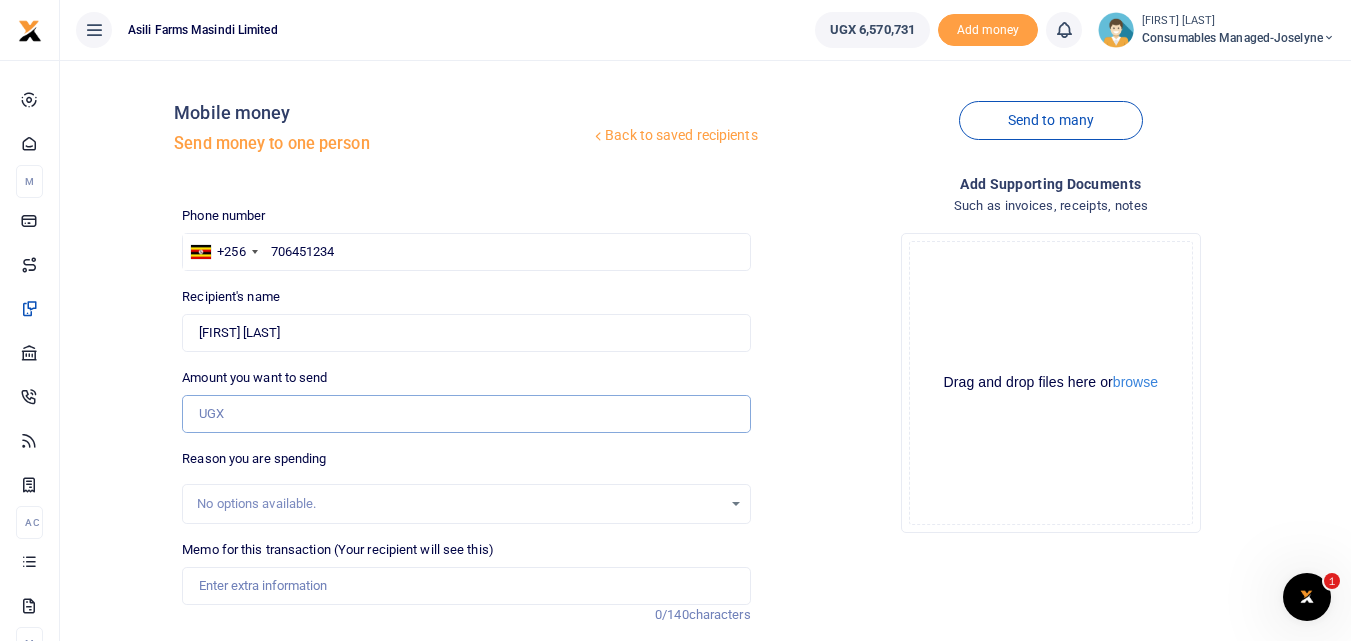 click on "Amount you want to send" at bounding box center [466, 414] 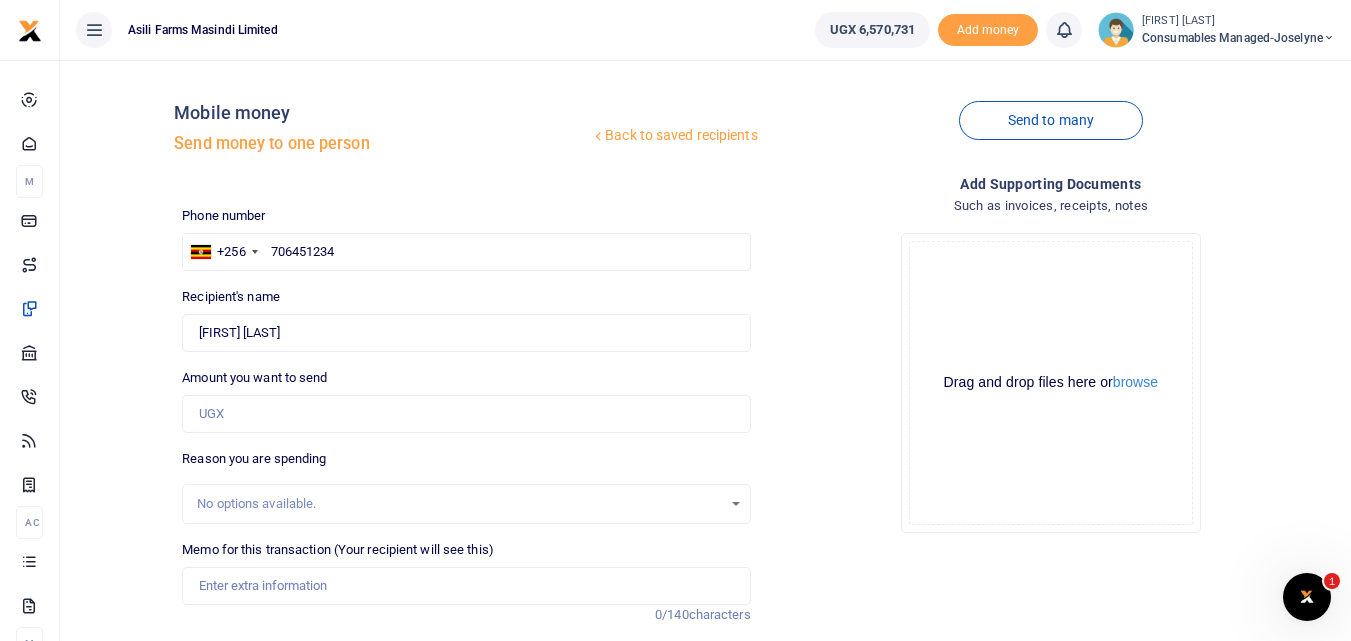 click on "Phone number
+256 Uganda +256 706451234
Phone is required.
Recipient's name
Found
Name is required.
Amount you want to send
Amount is required.
0/140 UGX0 UGX0" at bounding box center [466, 502] 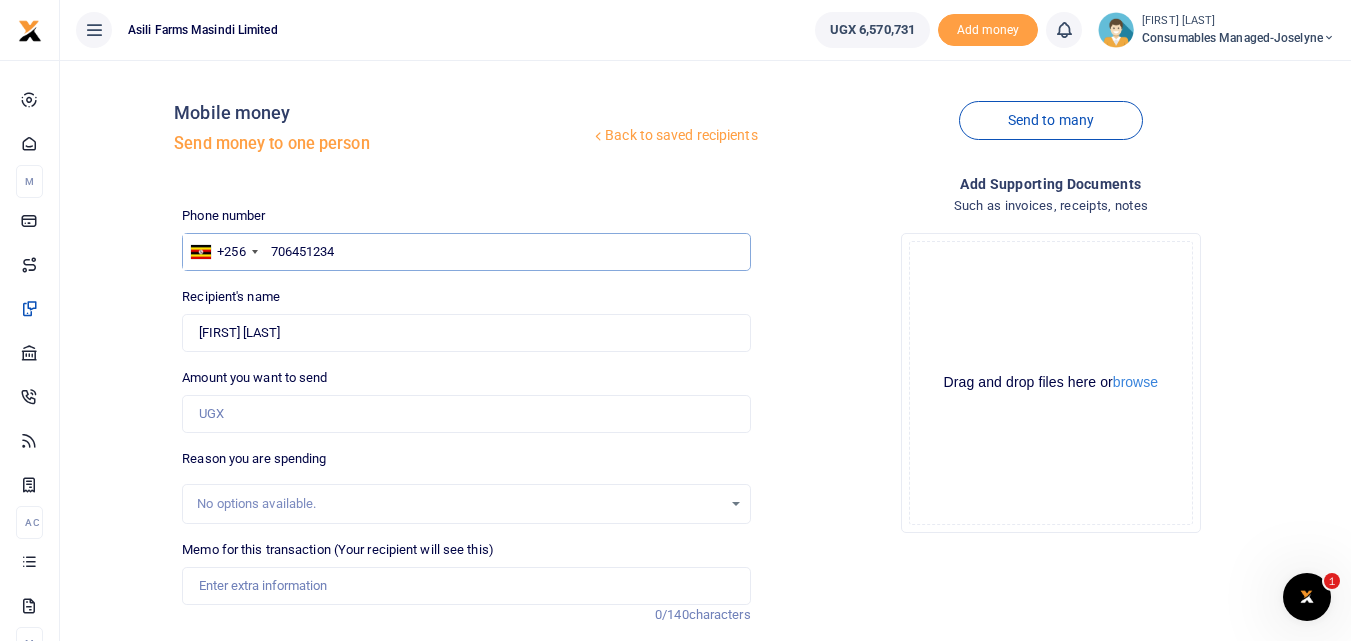 click on "706451234" at bounding box center [466, 252] 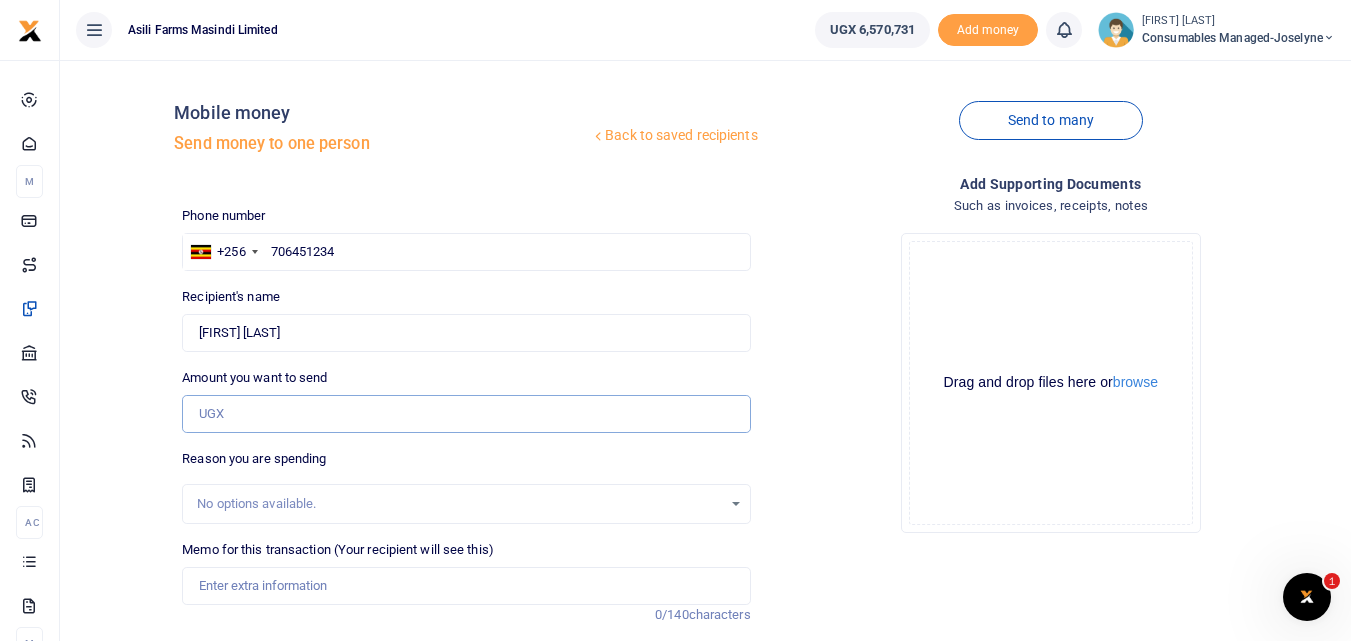 click on "Amount you want to send" at bounding box center (466, 414) 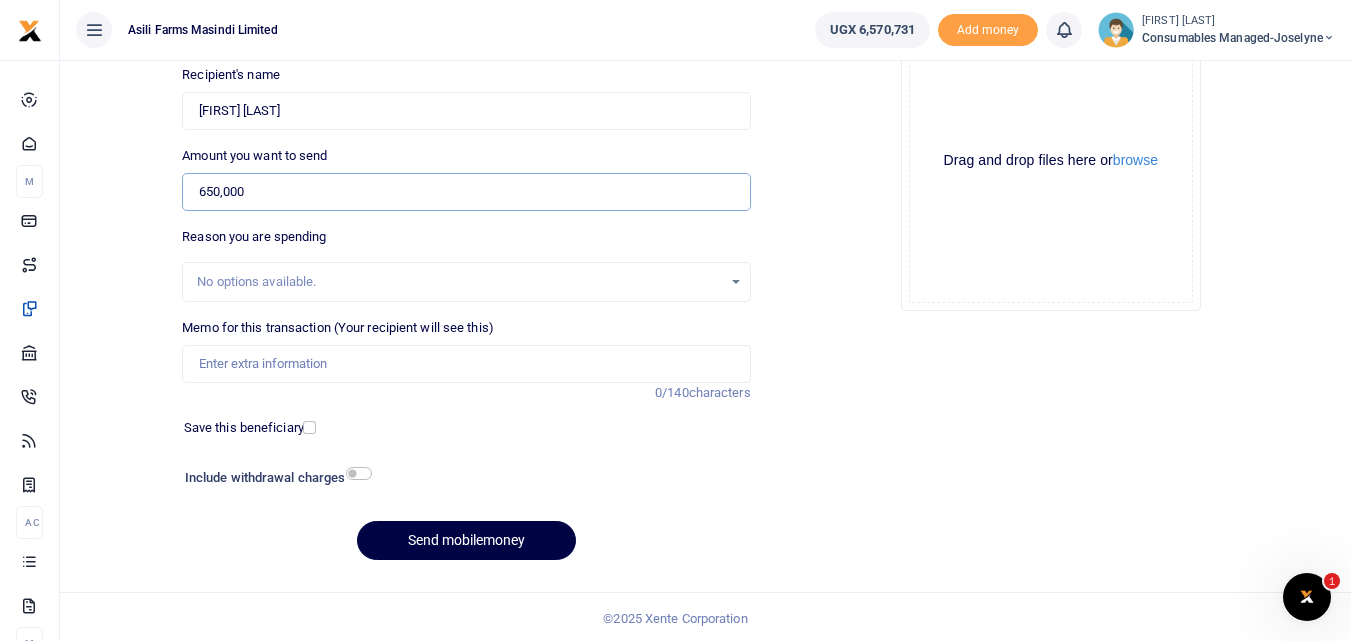 scroll, scrollTop: 225, scrollLeft: 0, axis: vertical 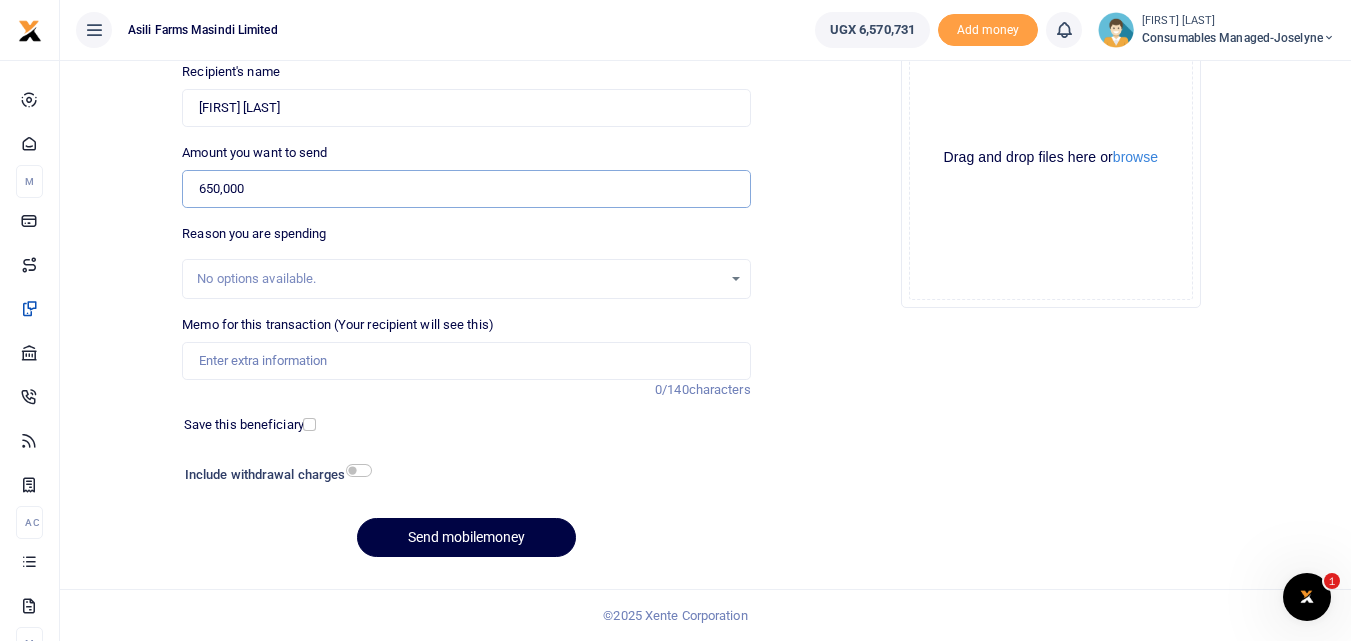 type on "650,000" 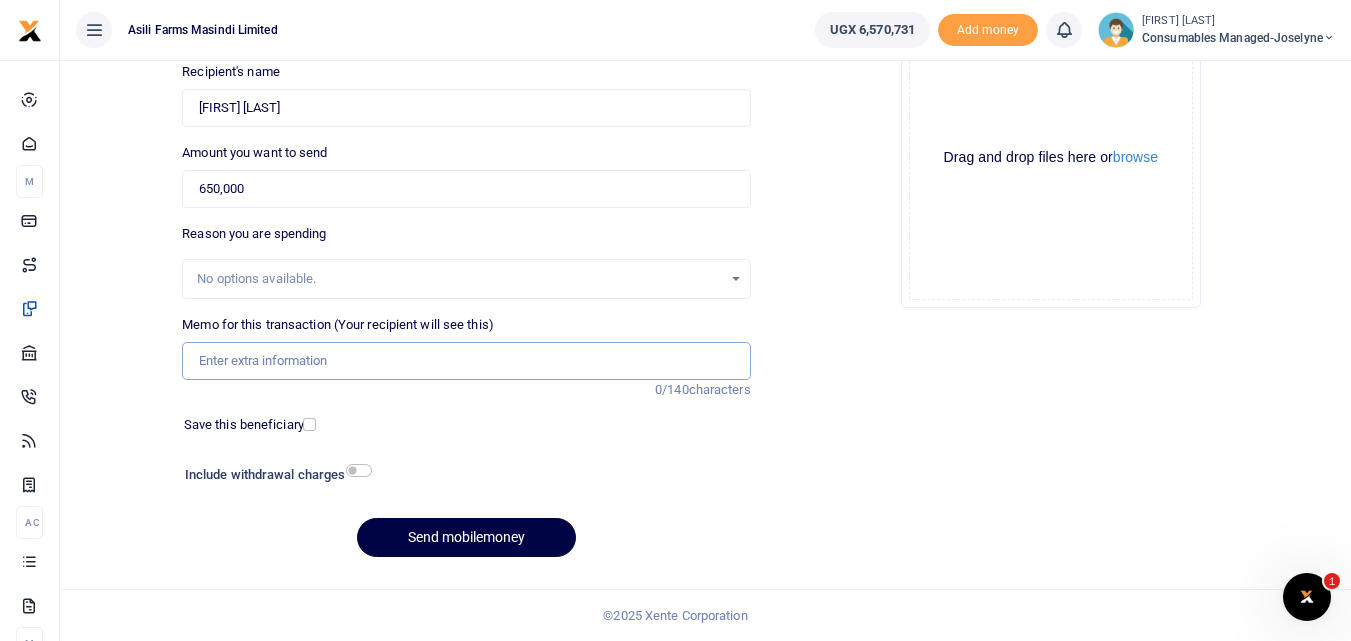 click on "Memo for this transaction (Your recipient will see this)" at bounding box center (466, 361) 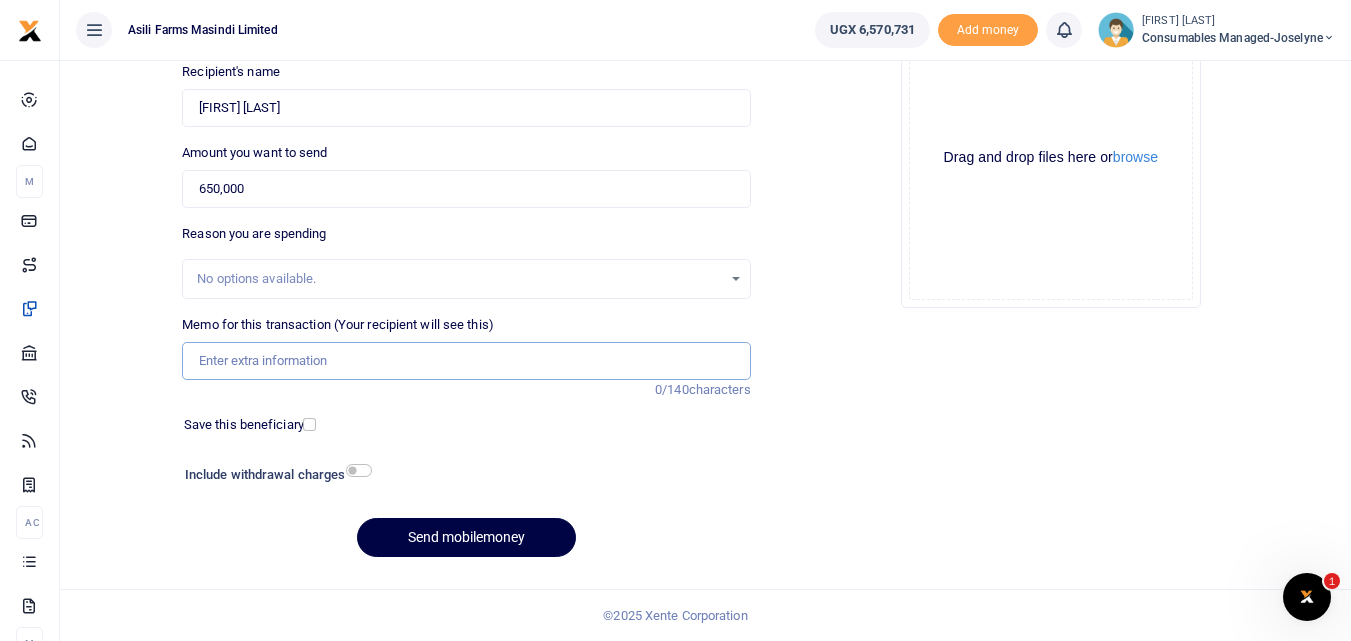 click on "Memo for this transaction (Your recipient will see this)" at bounding box center [466, 361] 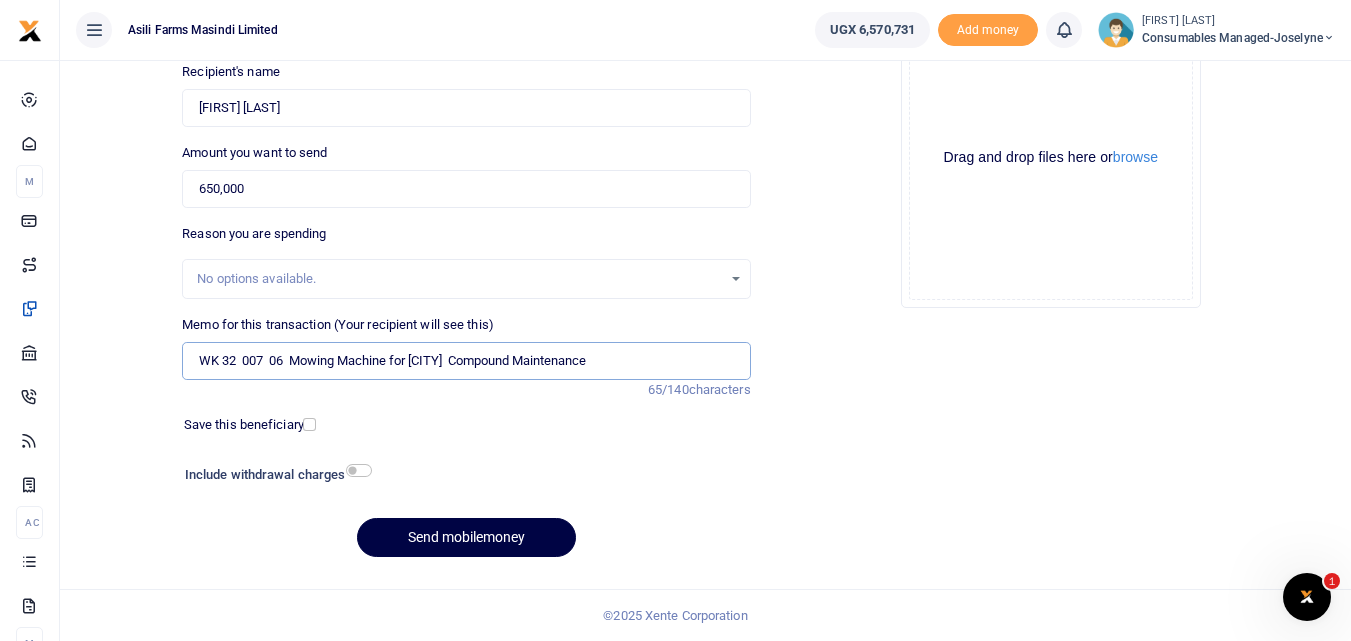type on "WK 32  007  06  Mowing Machine for Kigumba  Compound Maintenance" 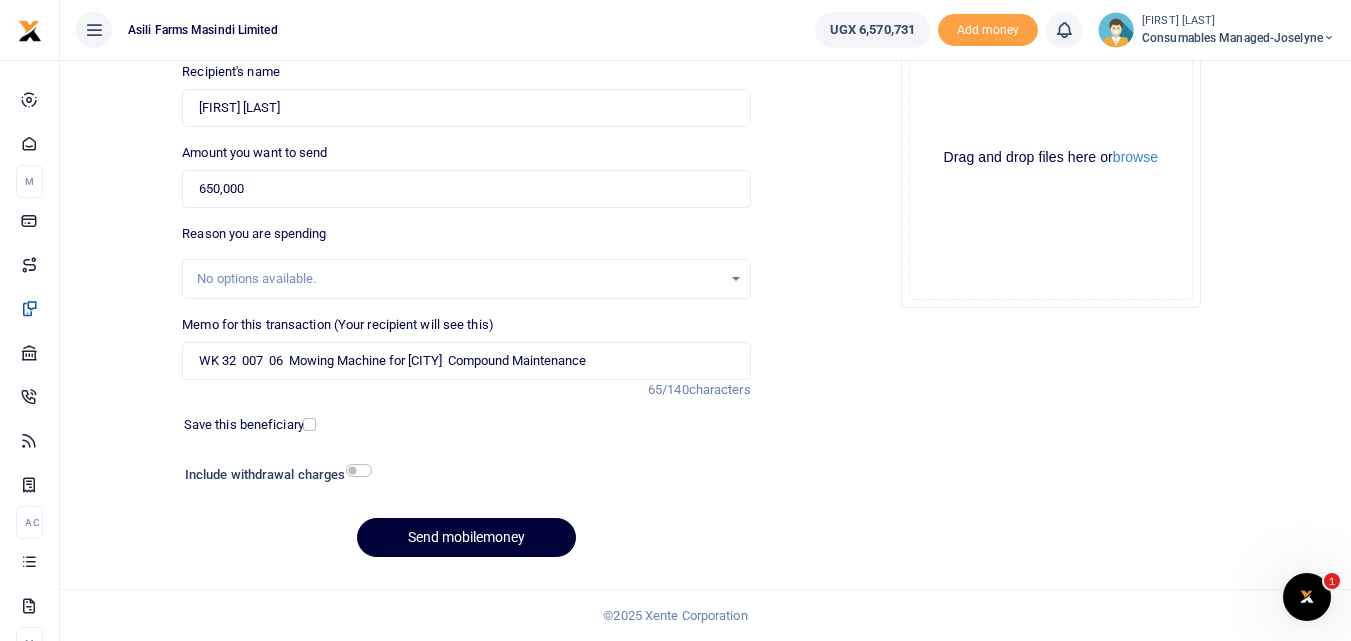 click on "Send mobilemoney" at bounding box center [466, 537] 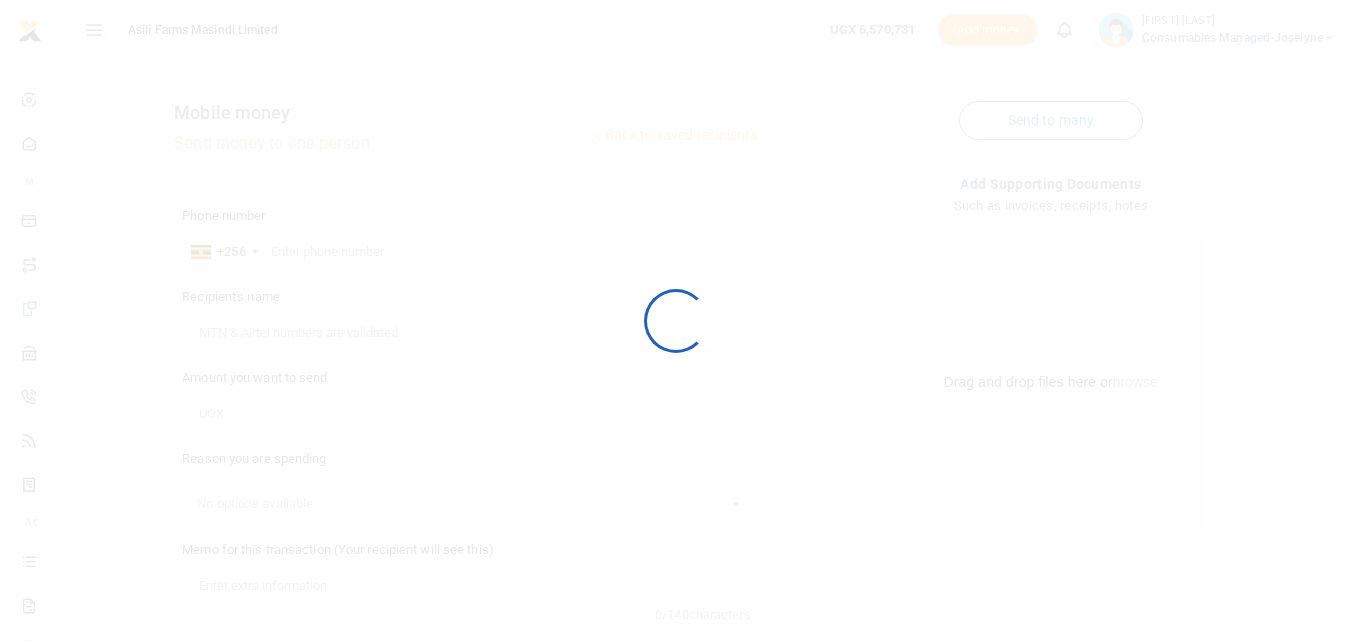 scroll, scrollTop: 225, scrollLeft: 0, axis: vertical 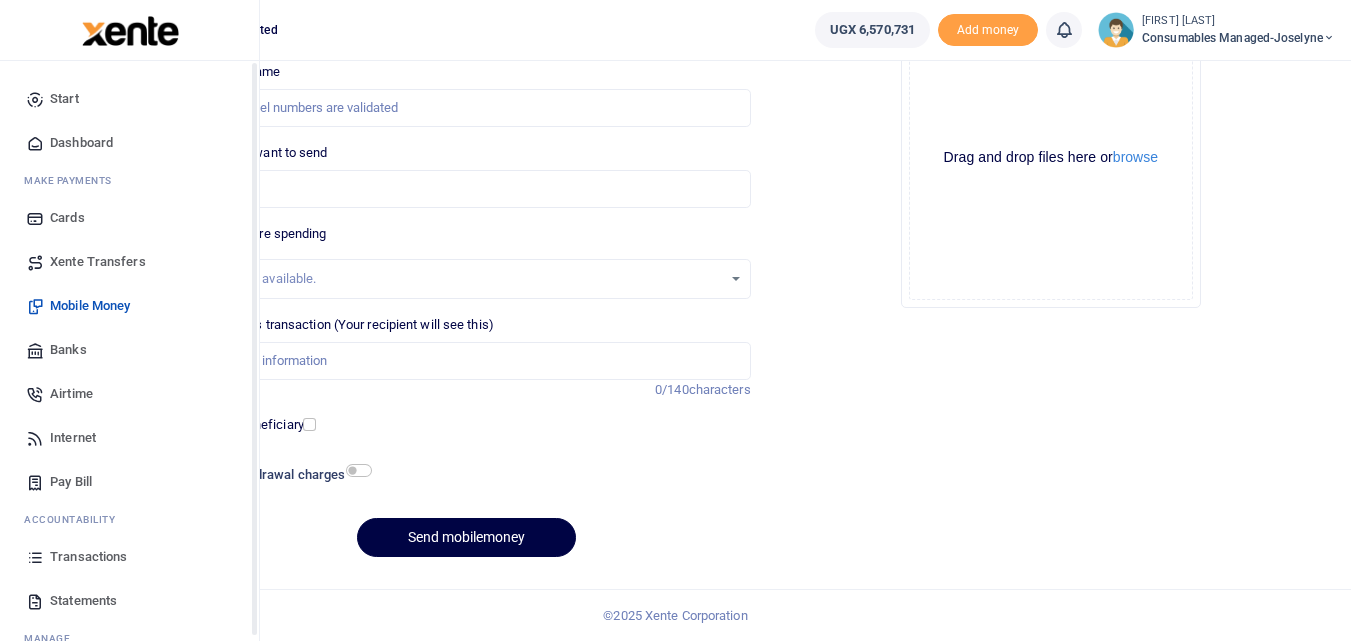 click at bounding box center [35, 557] 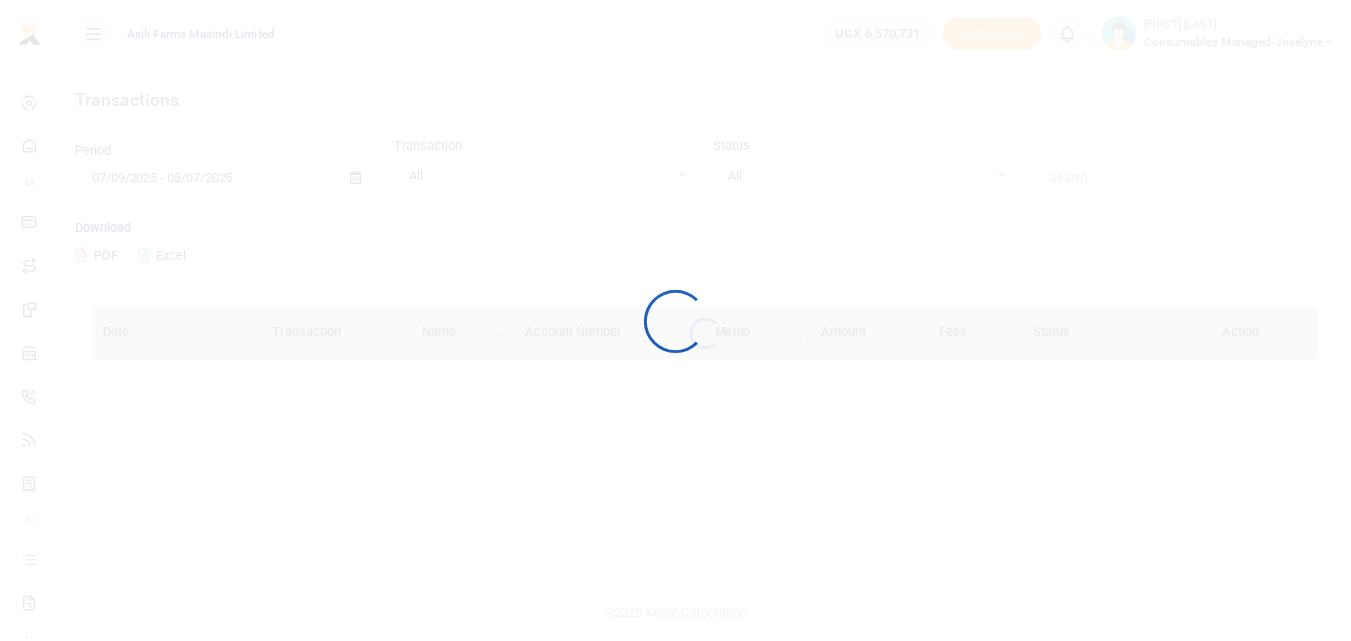 scroll, scrollTop: 0, scrollLeft: 0, axis: both 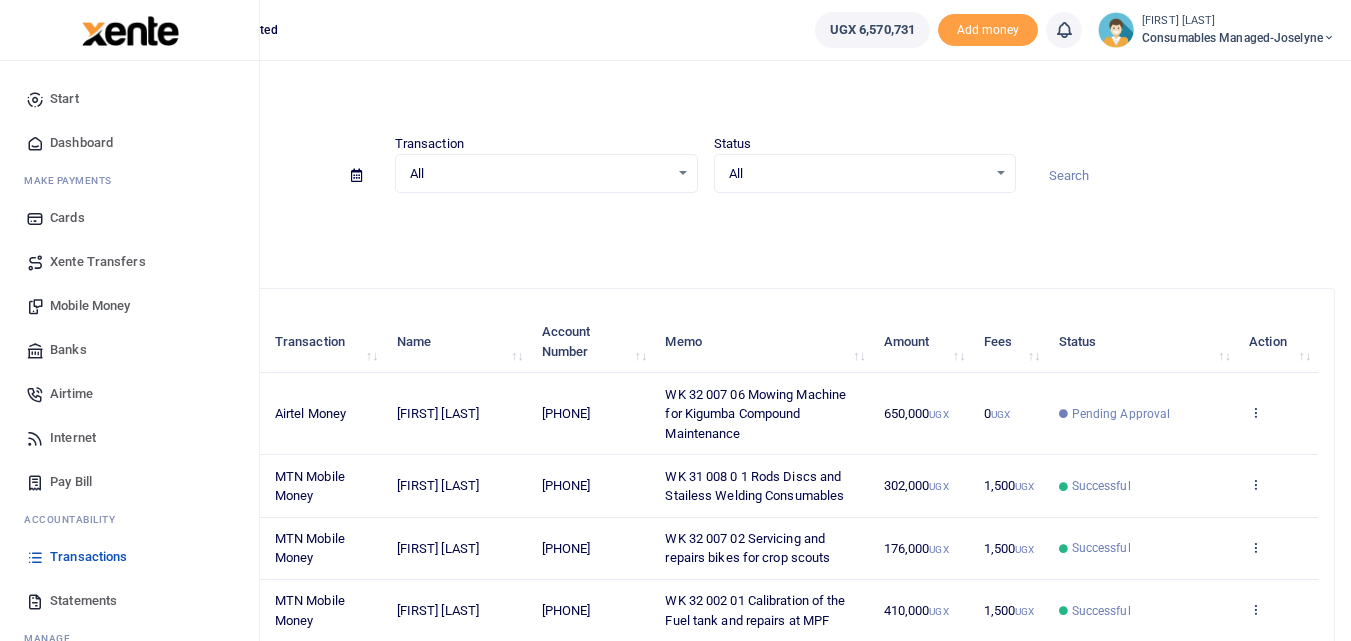click on "Mobile Money" at bounding box center [90, 306] 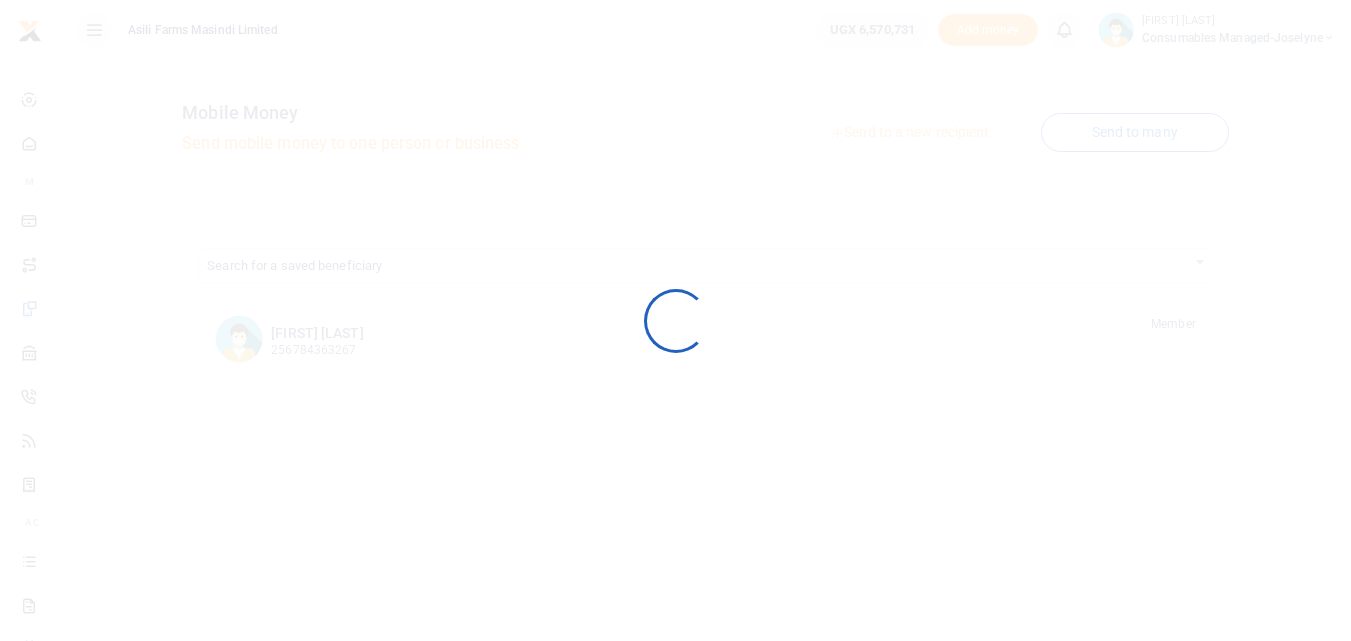 scroll, scrollTop: 0, scrollLeft: 0, axis: both 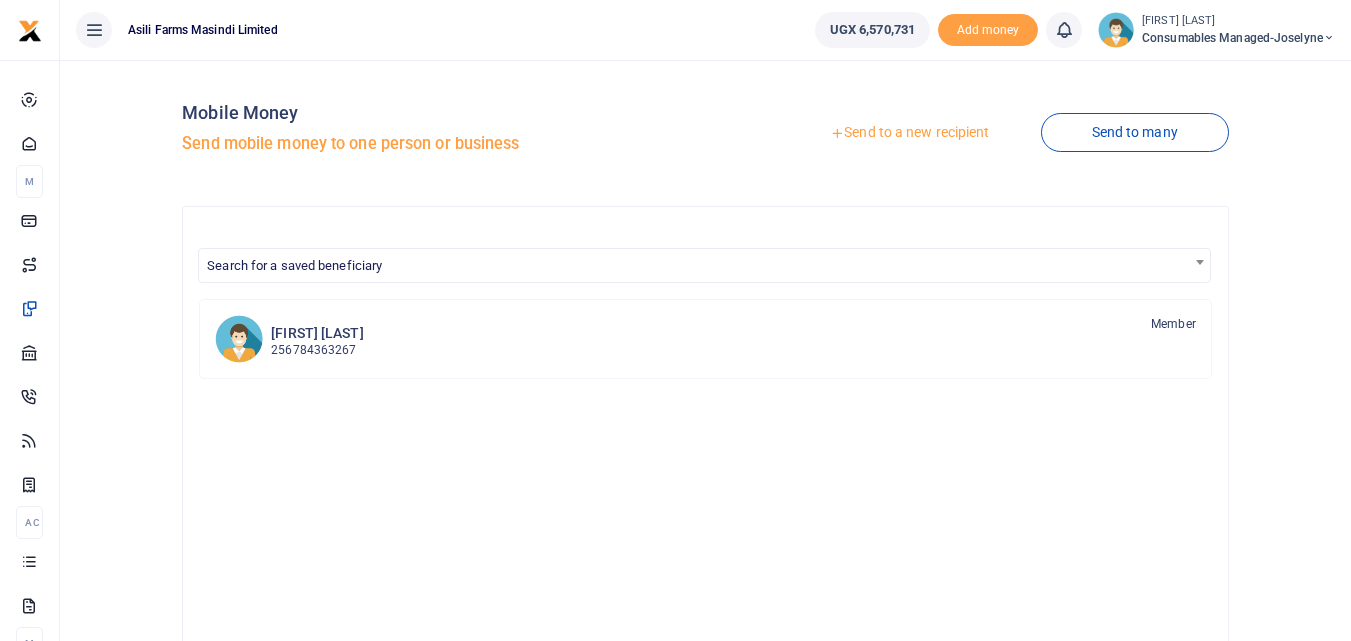 click on "Send to a new recipient" at bounding box center (909, 133) 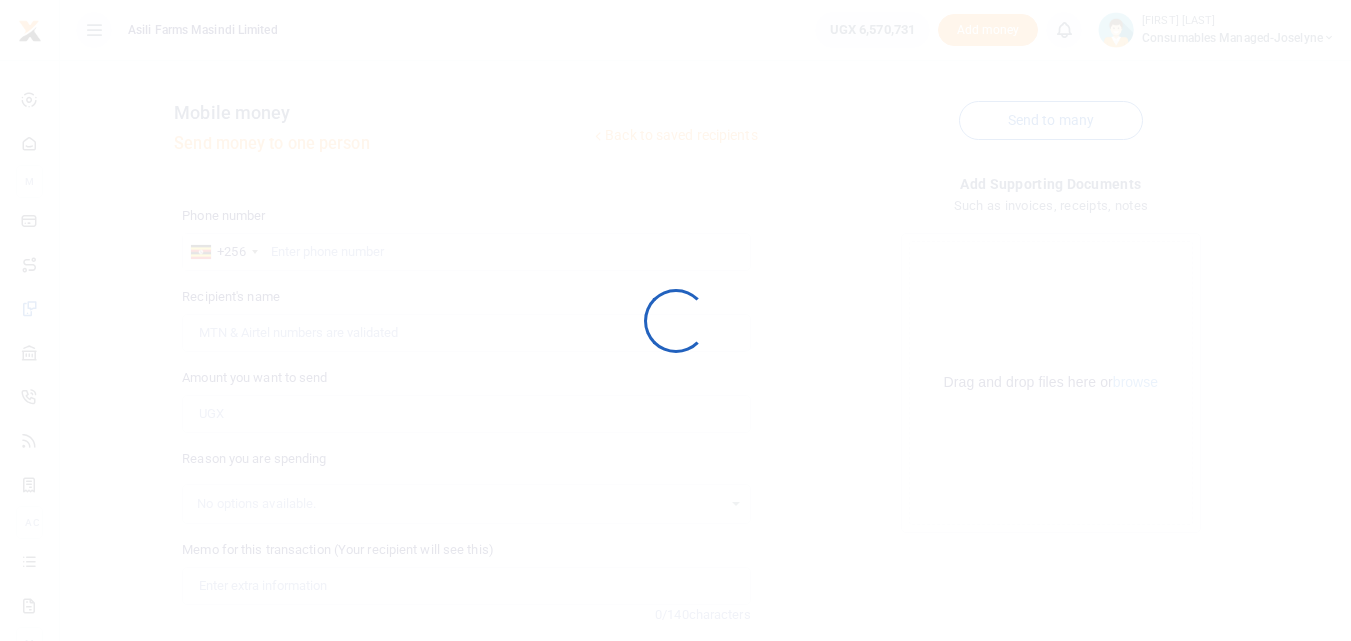scroll, scrollTop: 0, scrollLeft: 0, axis: both 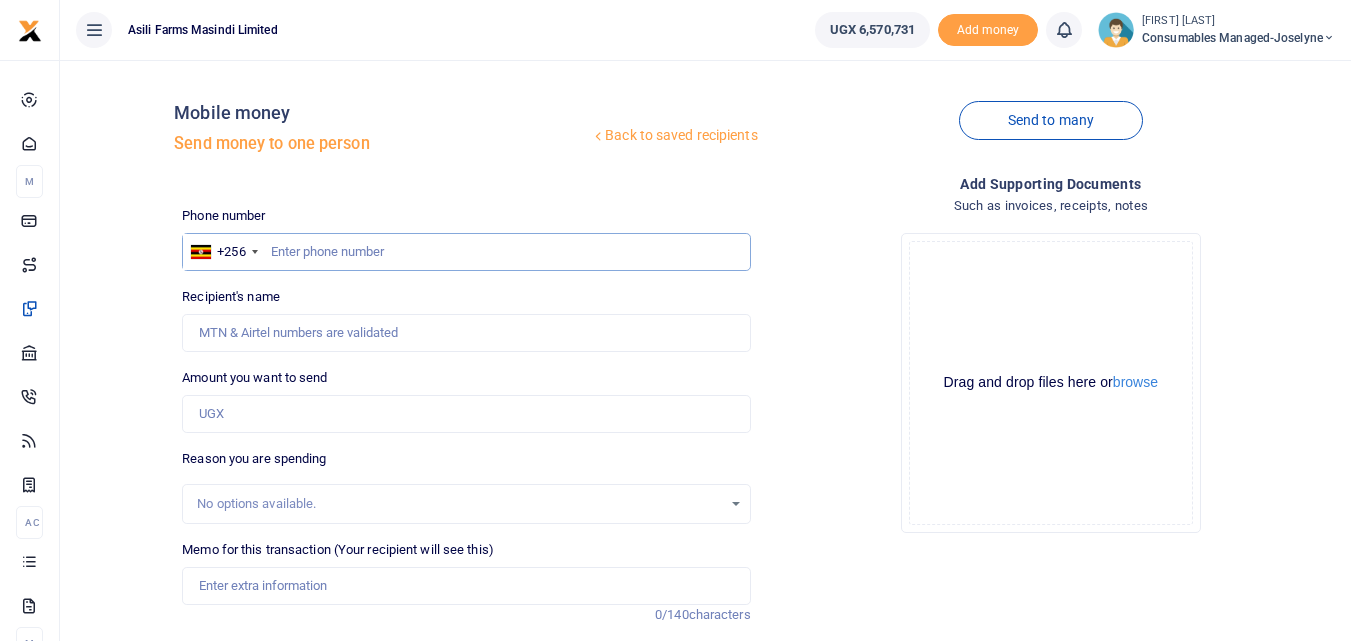 click at bounding box center [466, 252] 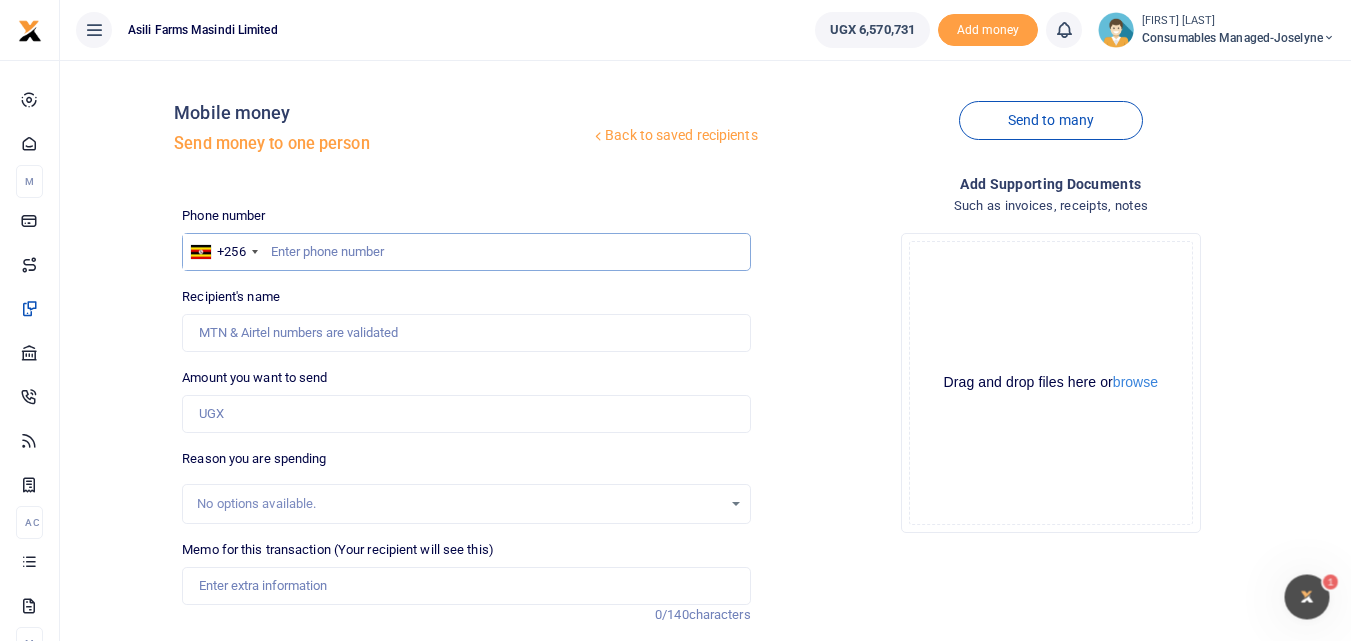 scroll, scrollTop: 0, scrollLeft: 0, axis: both 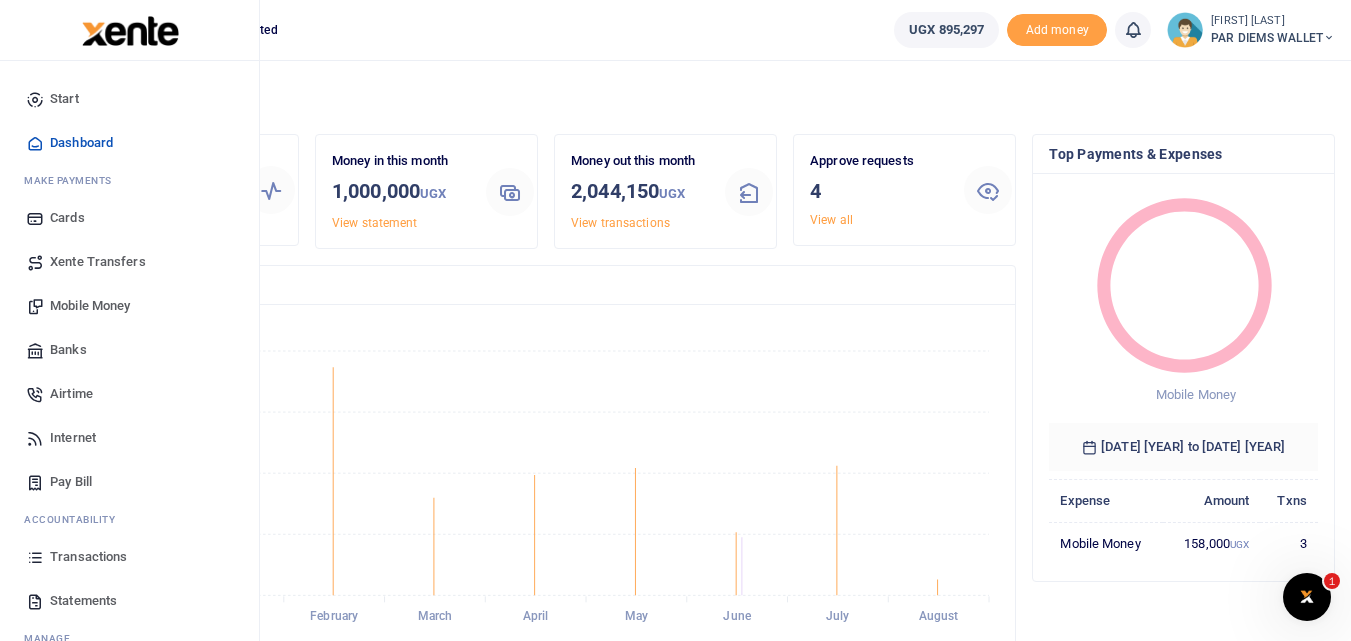 click at bounding box center [35, 557] 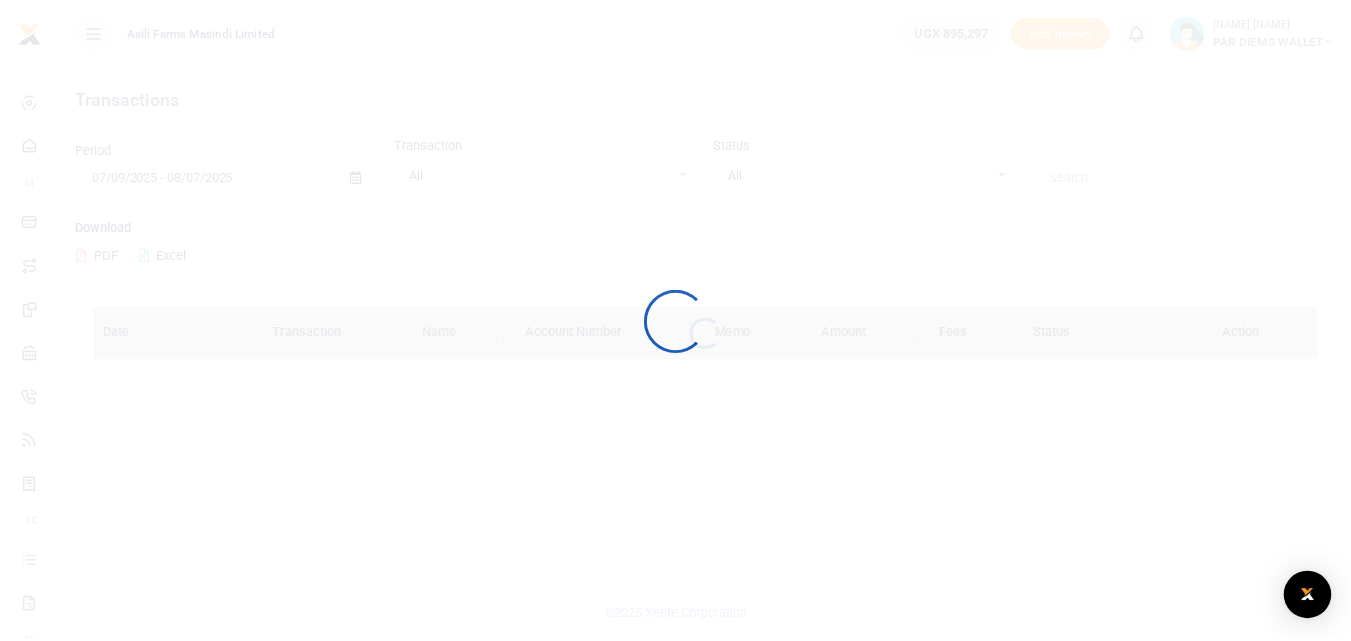 scroll, scrollTop: 0, scrollLeft: 0, axis: both 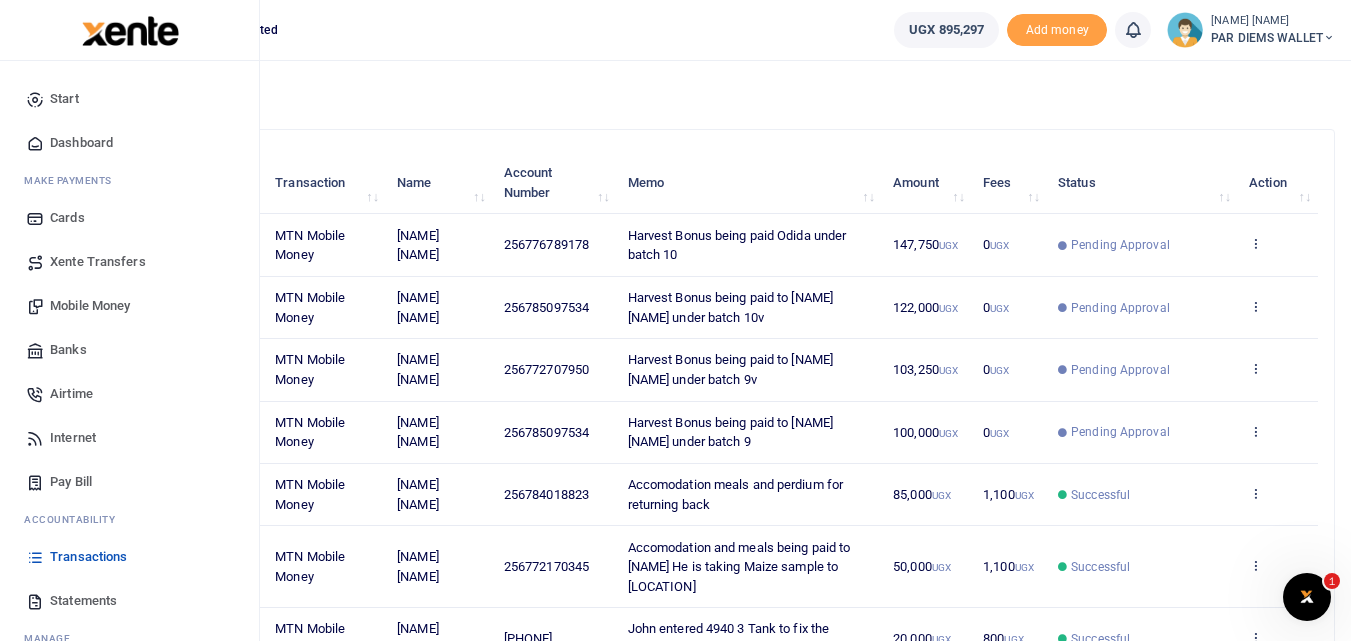 click on "Mobile Money" at bounding box center [90, 306] 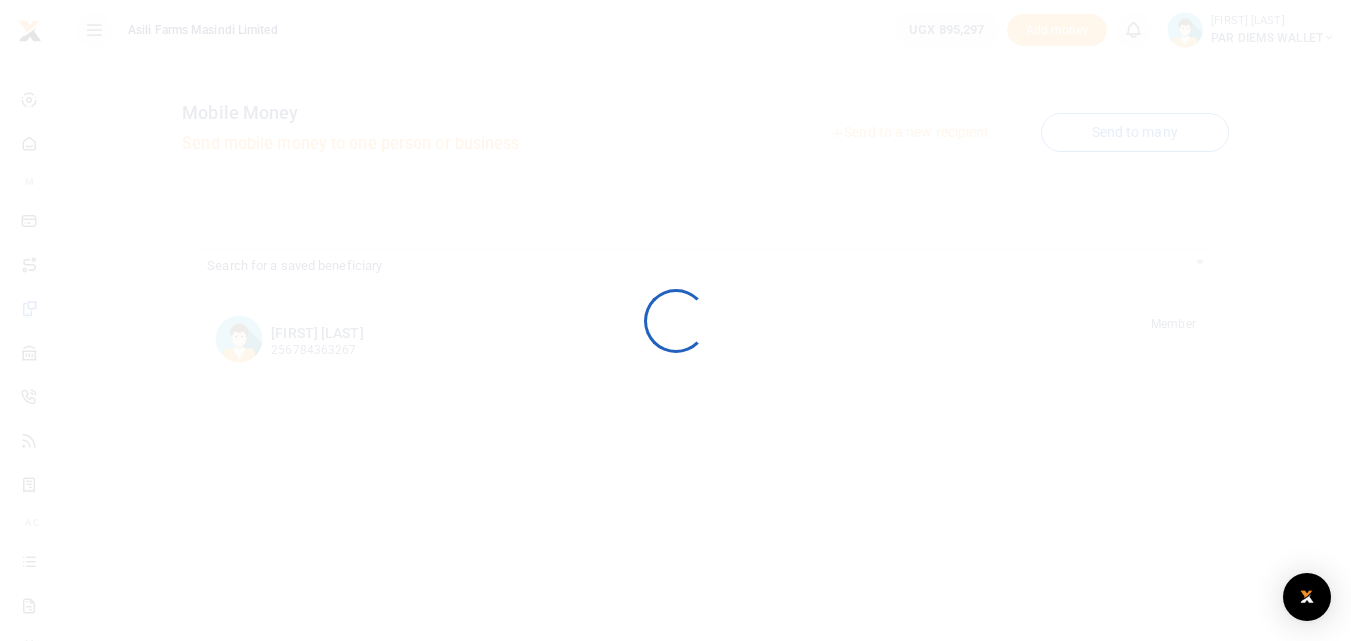 scroll, scrollTop: 0, scrollLeft: 0, axis: both 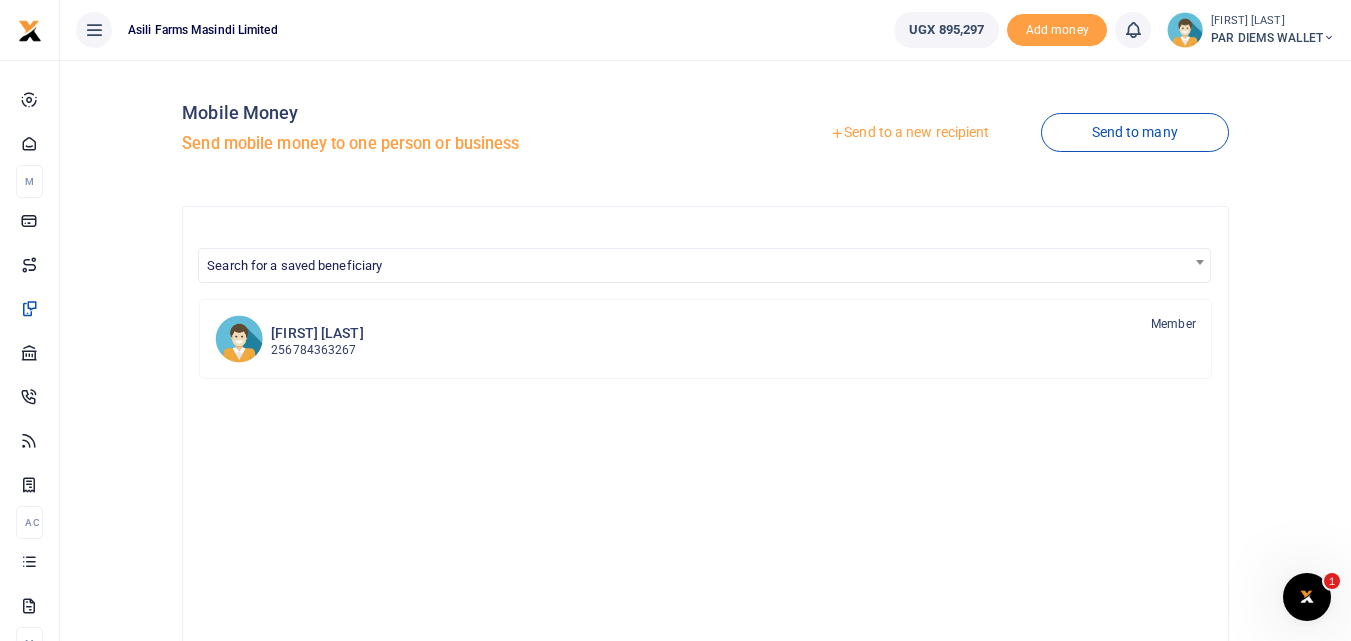 click on "Send to a new recipient" at bounding box center (909, 133) 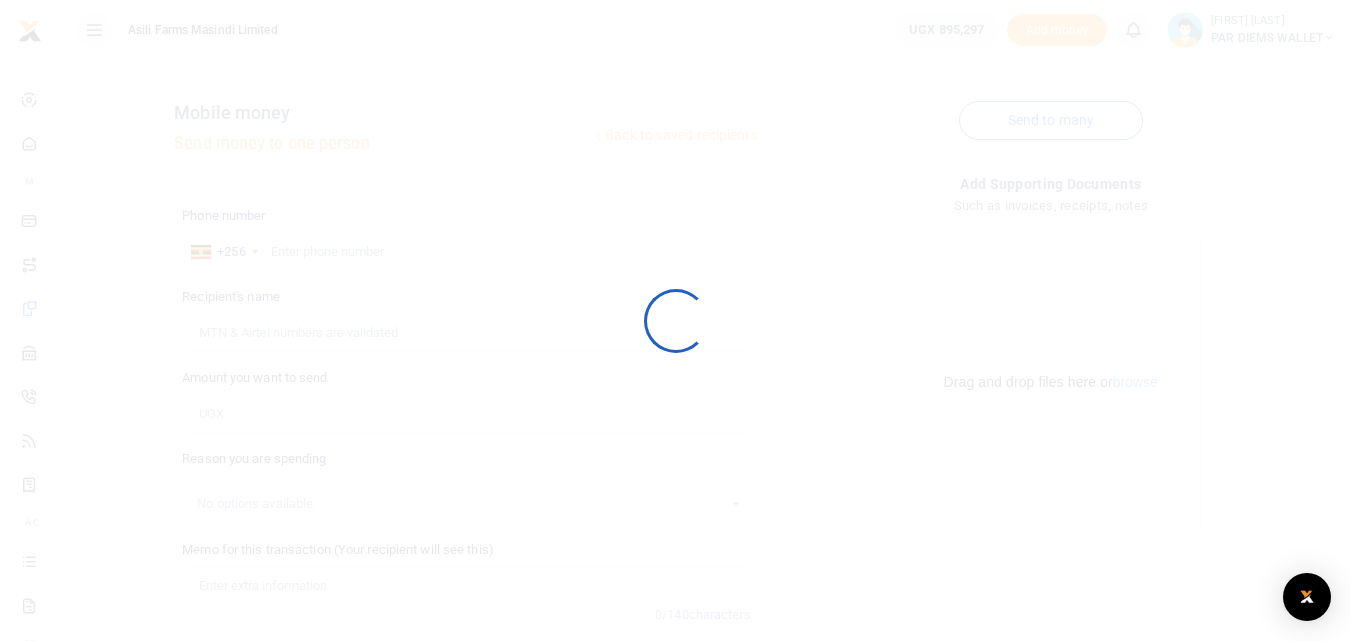 scroll, scrollTop: 0, scrollLeft: 0, axis: both 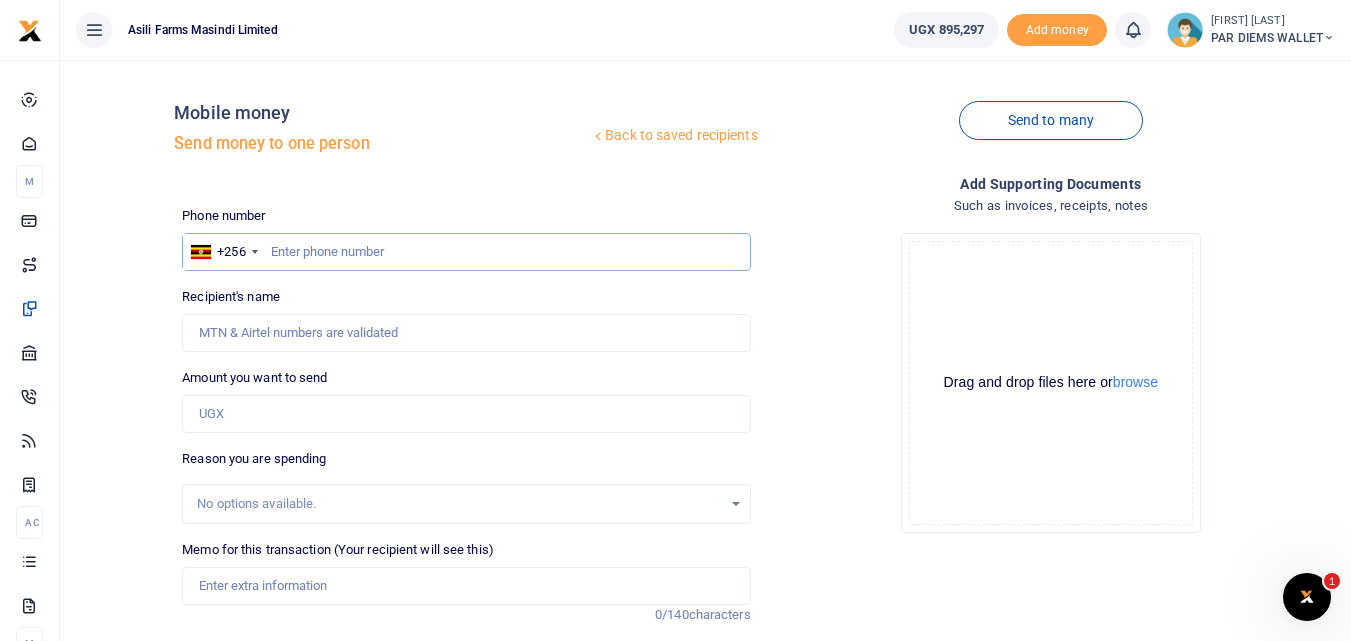 click at bounding box center (466, 252) 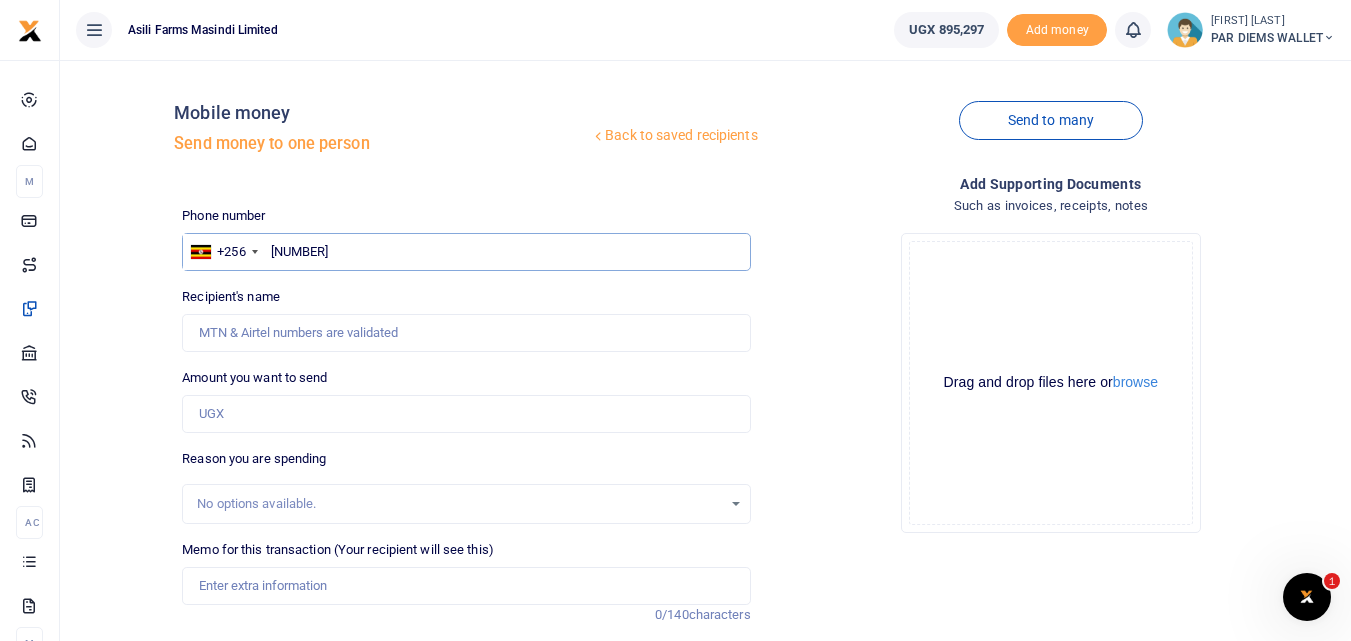 type on "786816667" 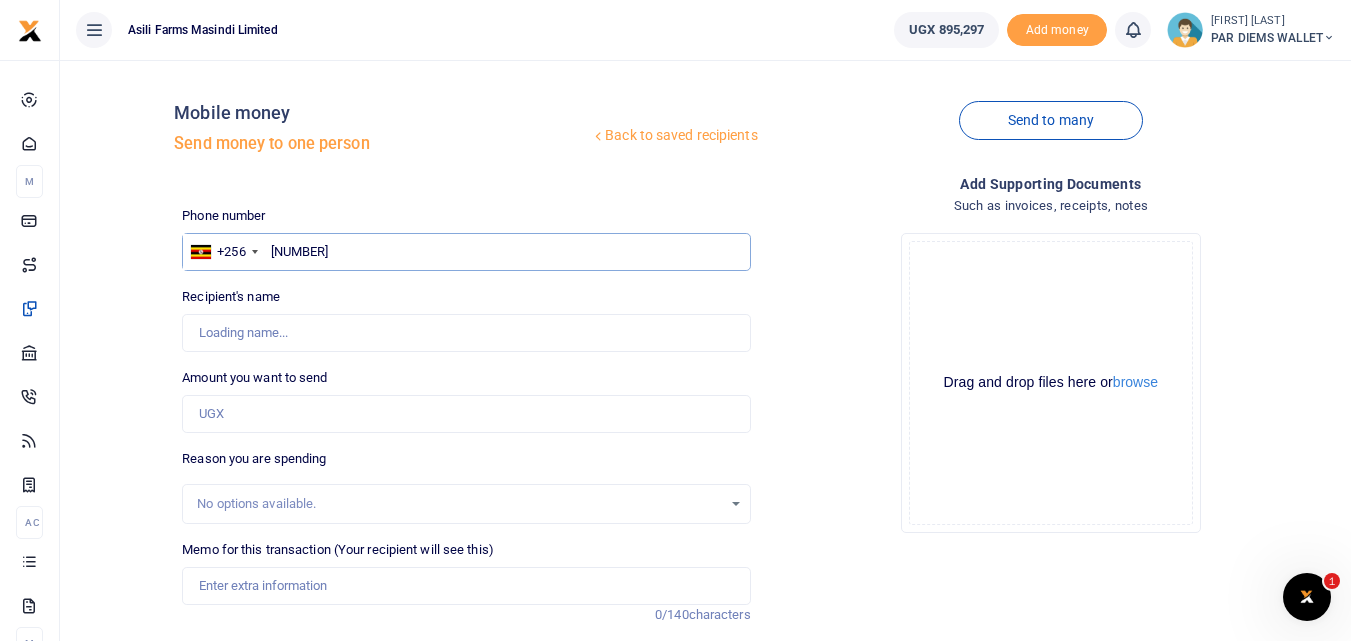 type on "[FIRST] [LAST]" 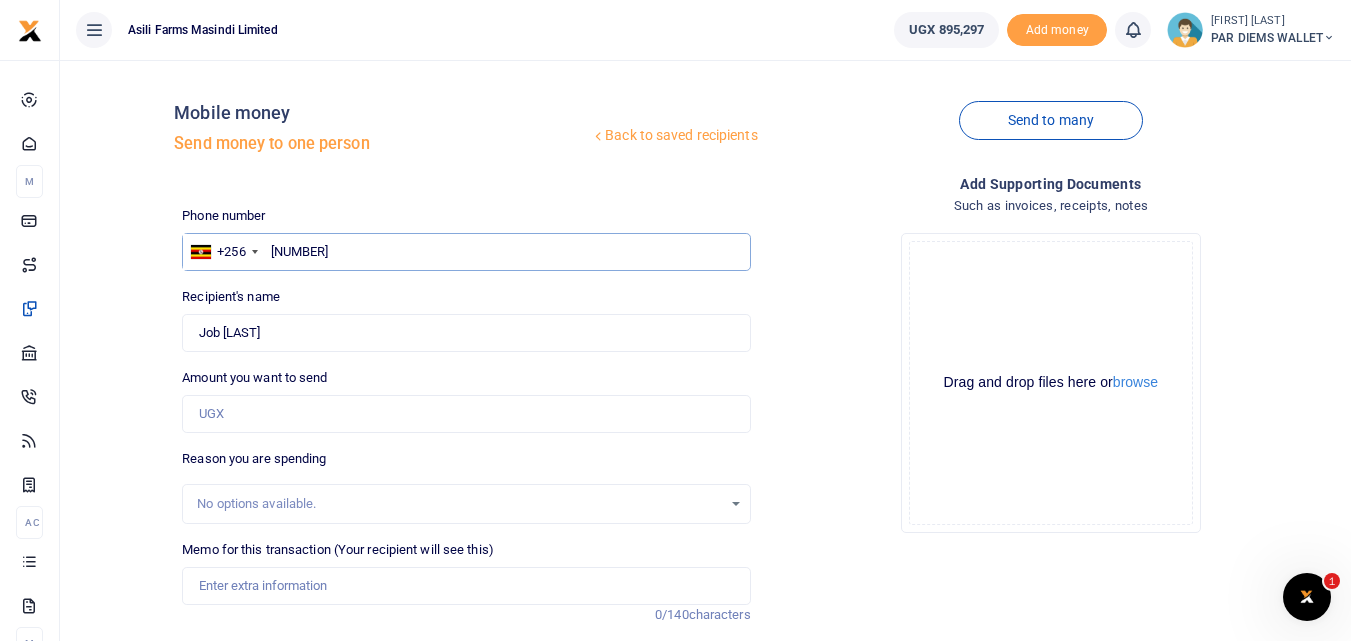 type on "786816667" 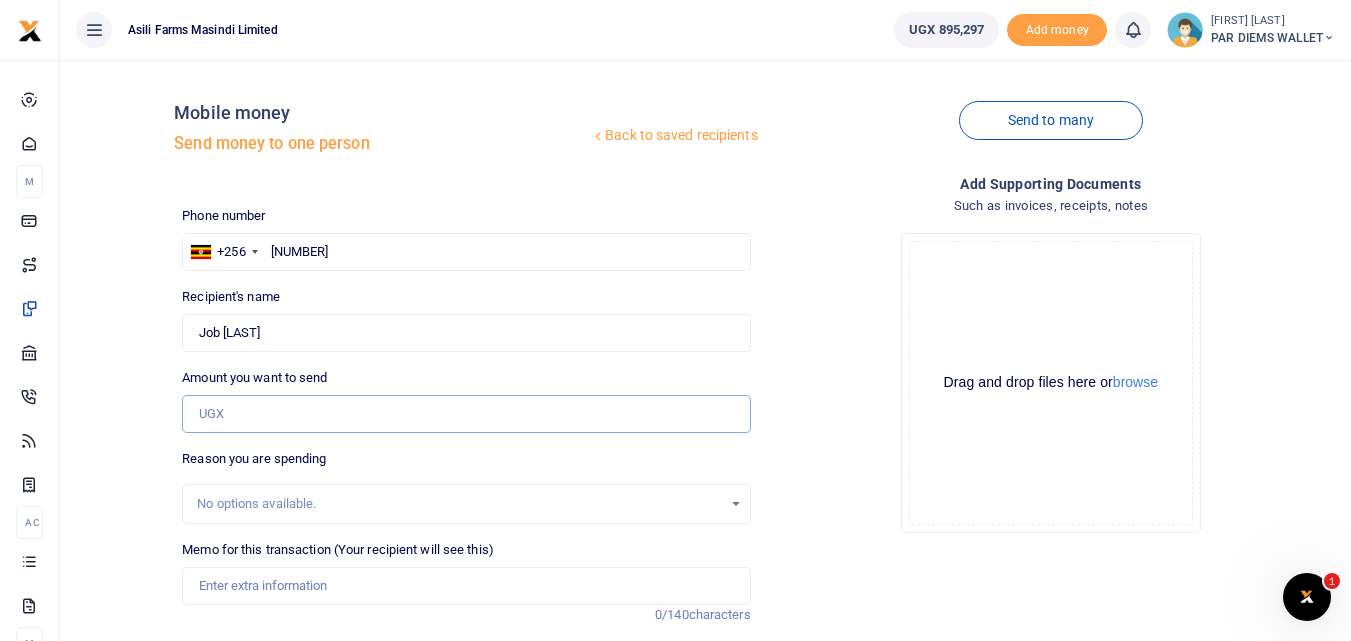 click on "Amount you want to send" at bounding box center (466, 414) 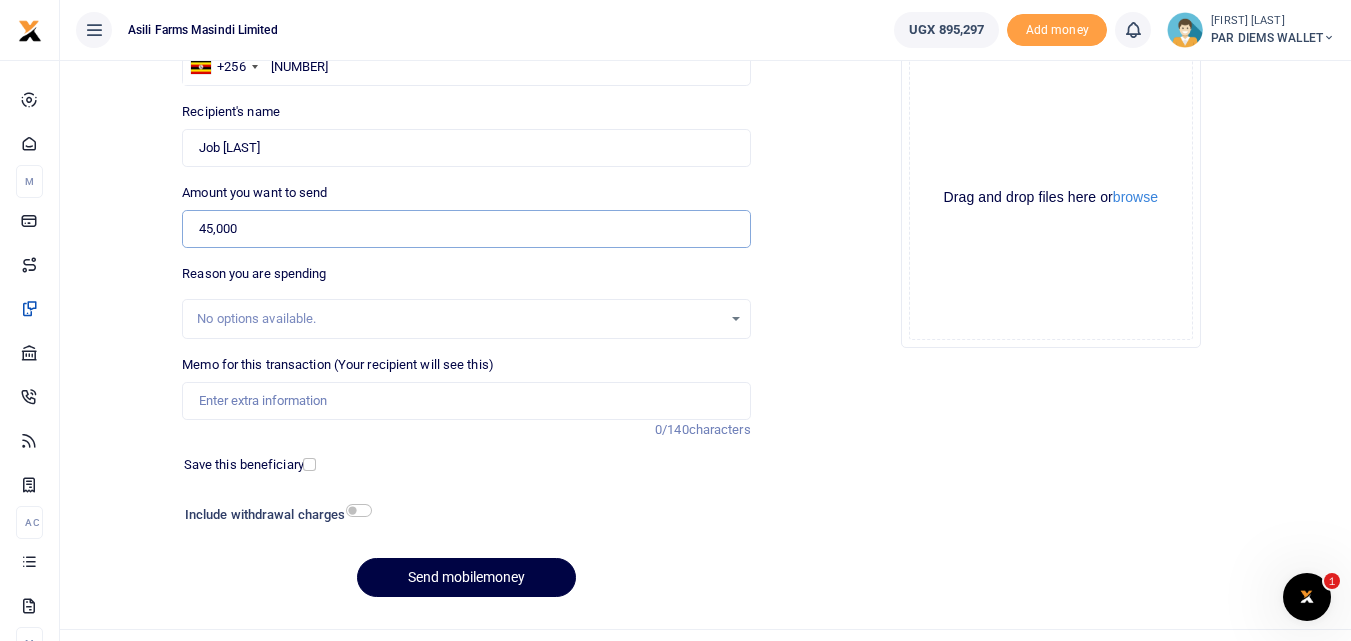 scroll, scrollTop: 195, scrollLeft: 0, axis: vertical 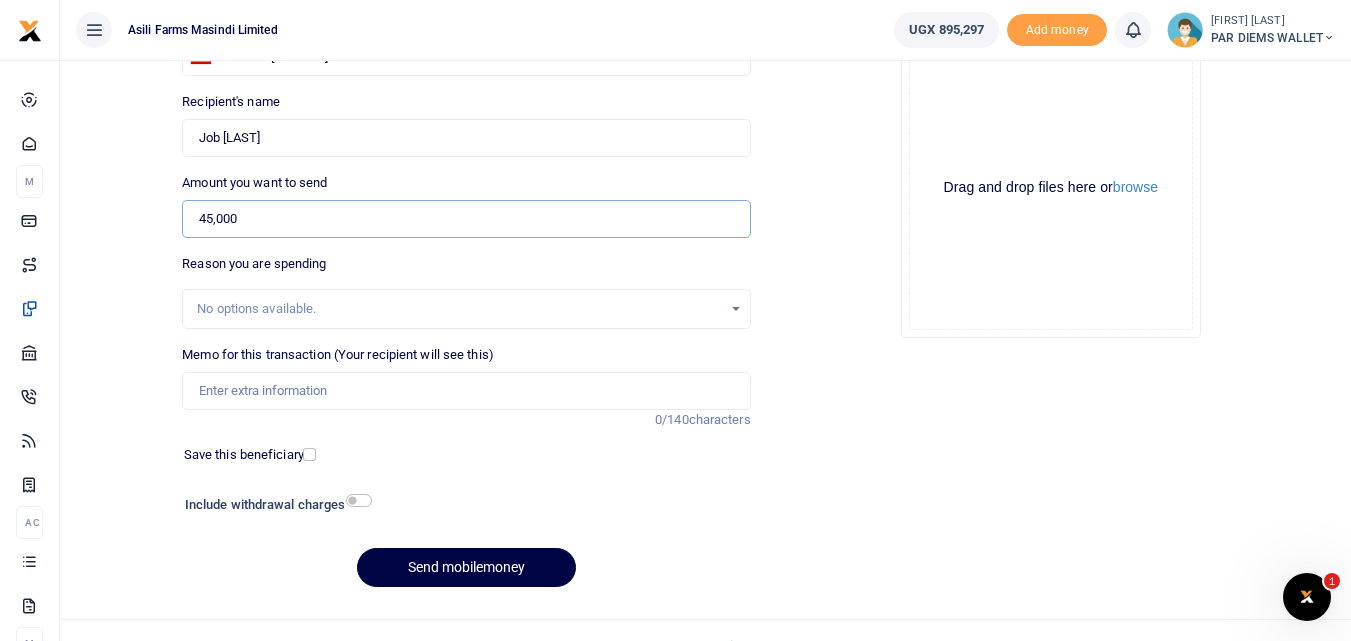 type on "45,000" 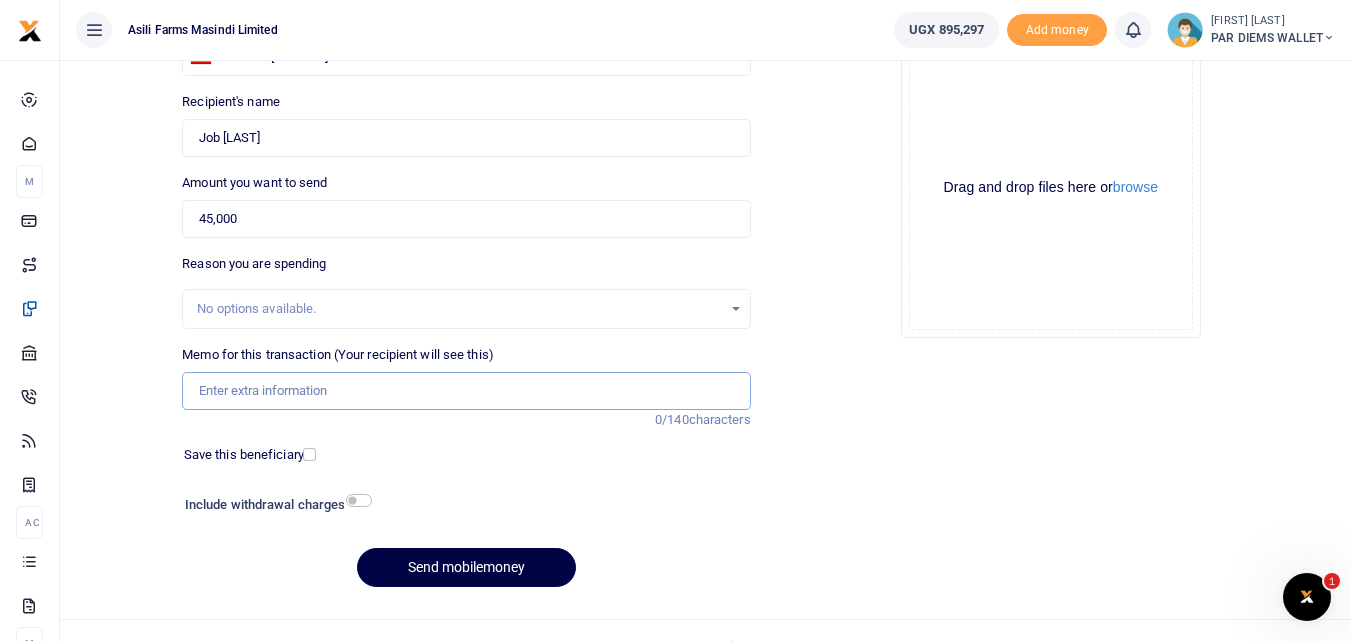 click on "Memo for this transaction (Your recipient will see this)" at bounding box center [466, 391] 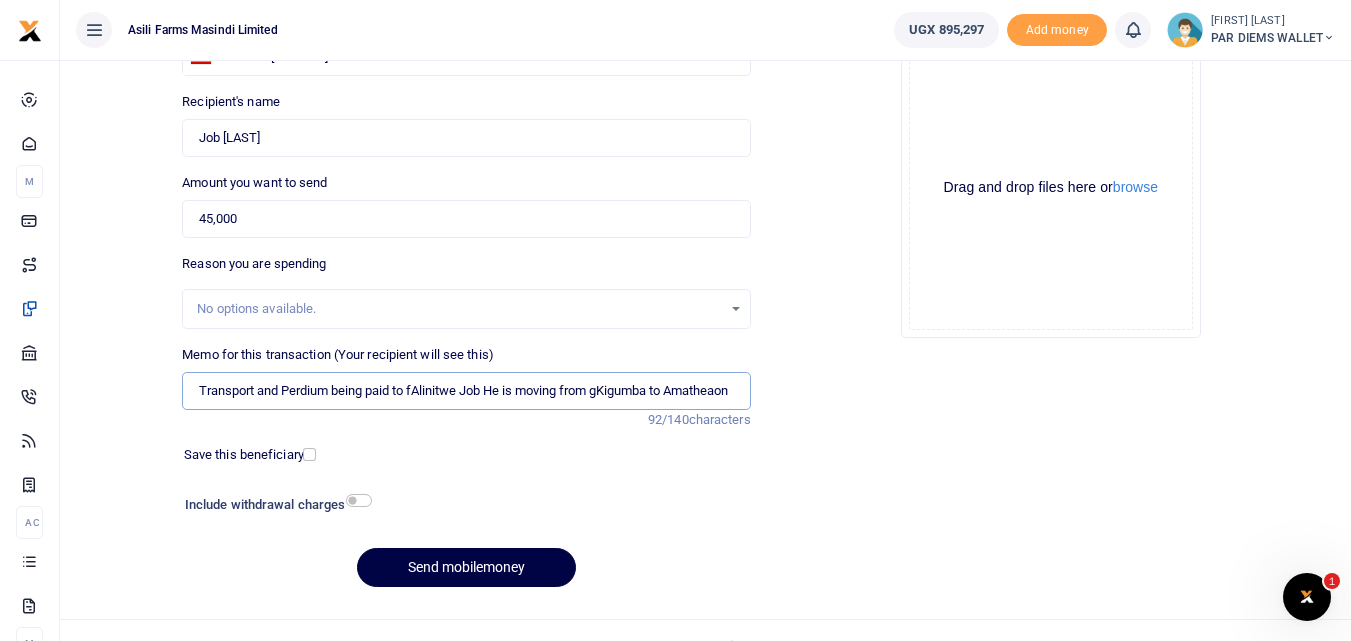 scroll, scrollTop: 0, scrollLeft: 18, axis: horizontal 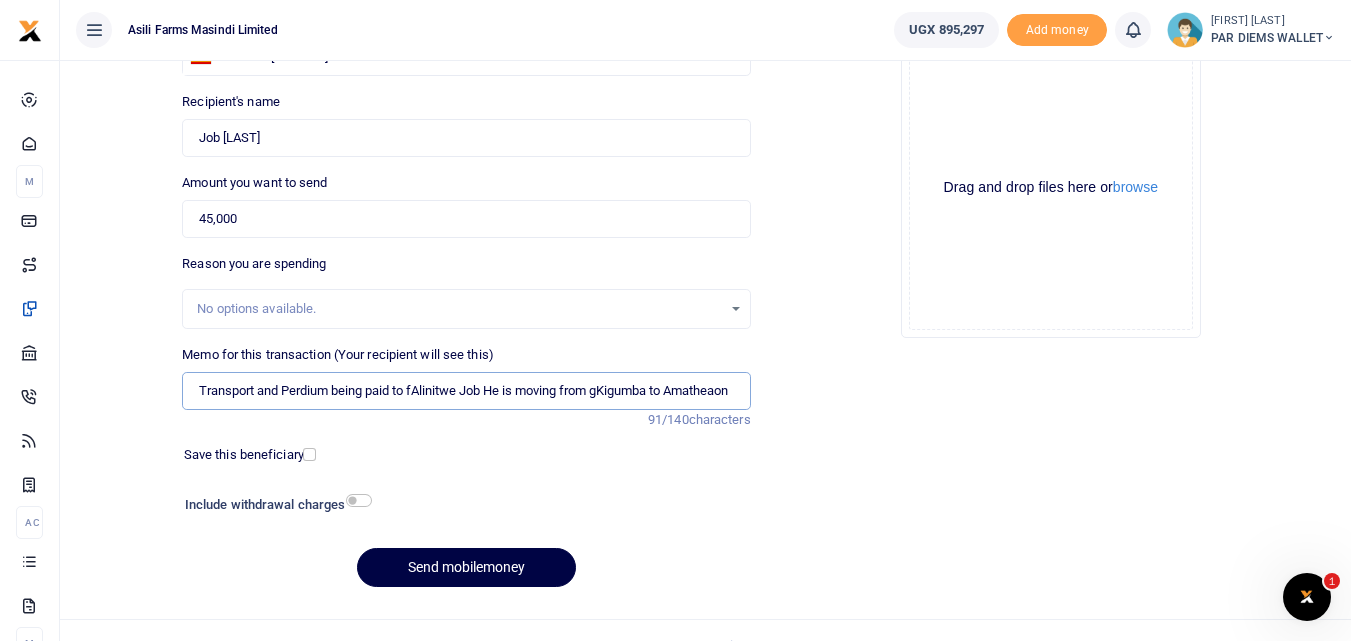type on "Transport and Perdium being paid to [LAST] [FIRST] He is moving from [LOCATION] to [LAST]" 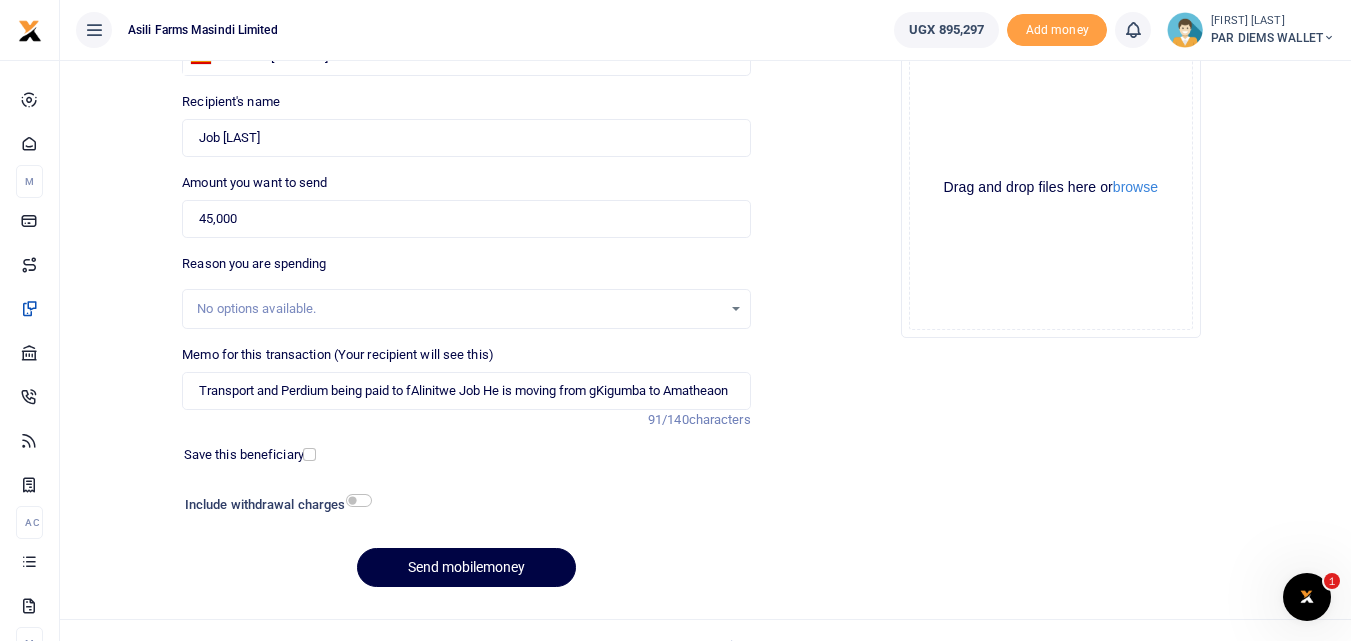 scroll, scrollTop: 0, scrollLeft: 0, axis: both 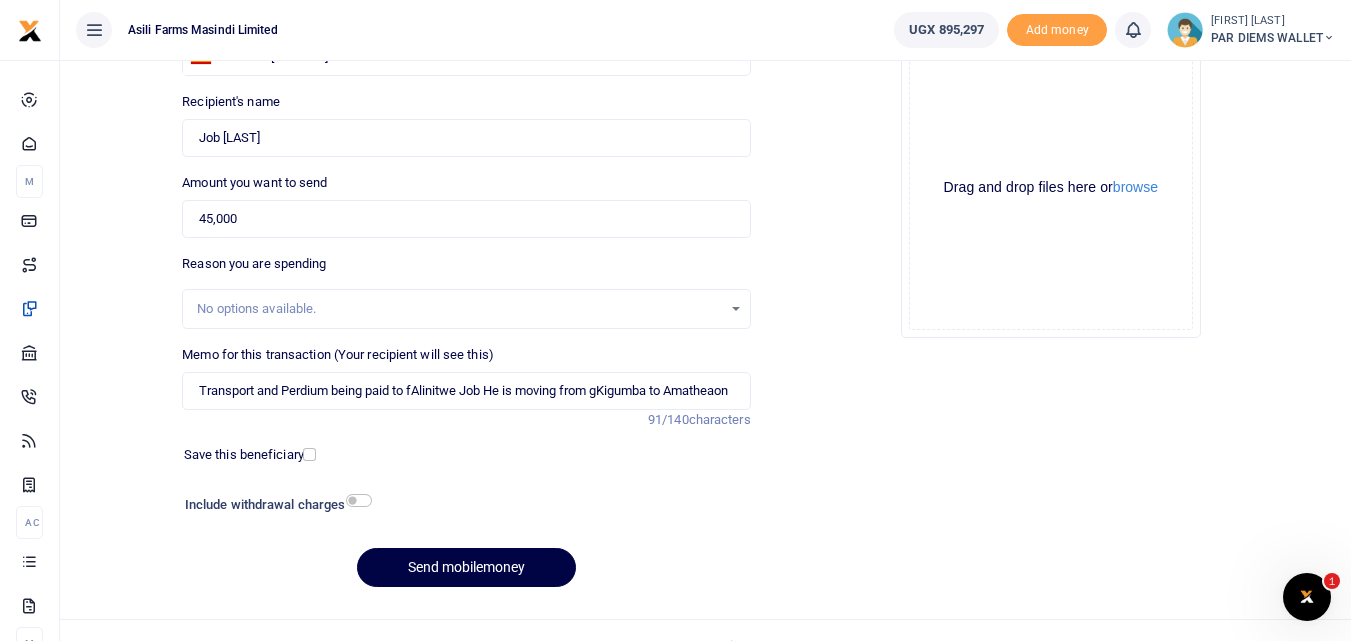 click on "Drag and drop files here or  browse Powered by  Uppy" 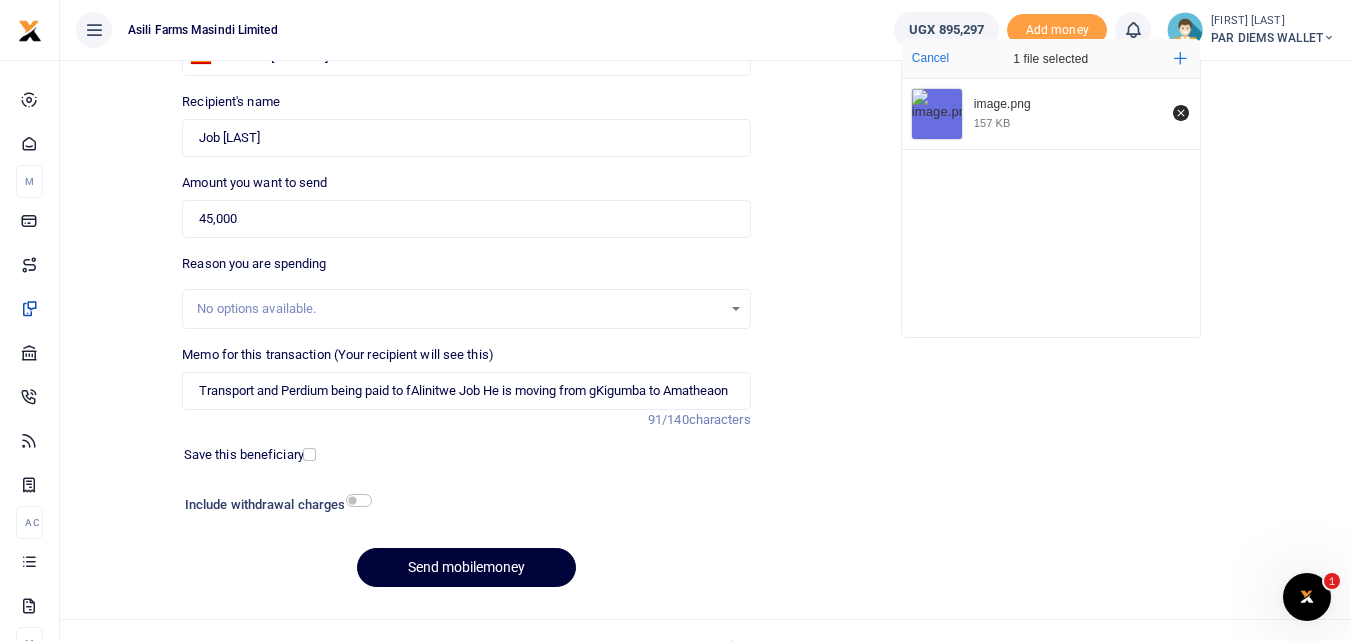 click on "Send mobilemoney" at bounding box center (466, 567) 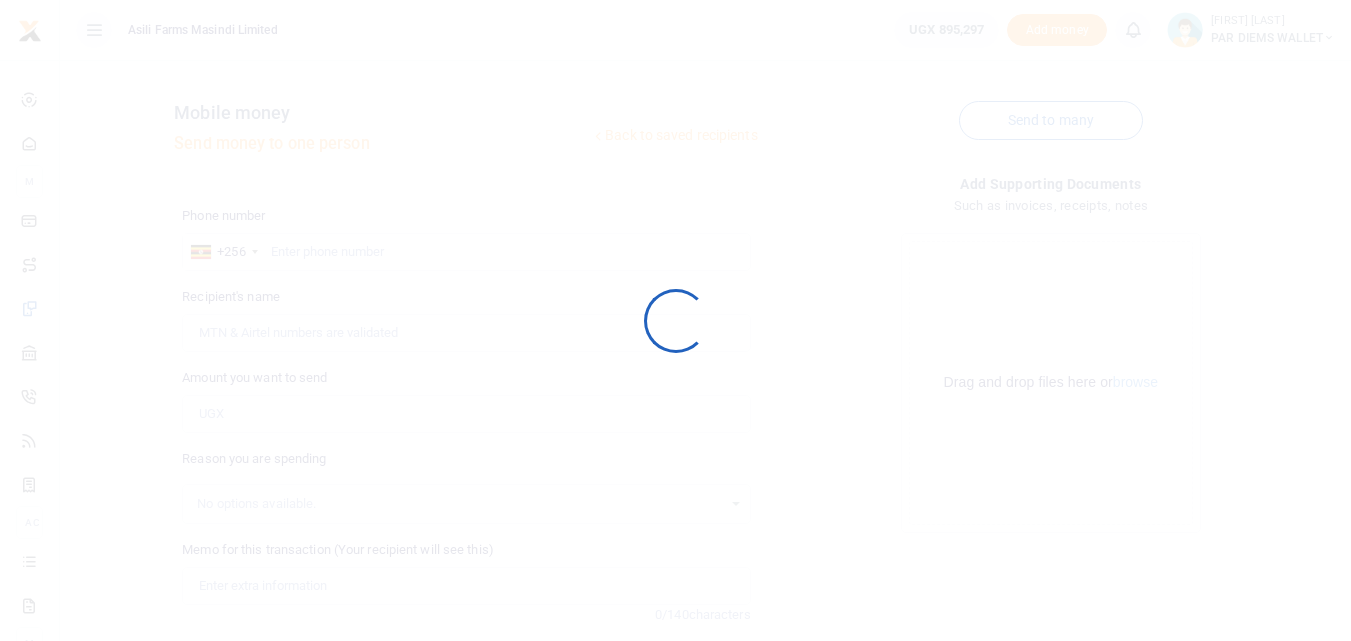 scroll, scrollTop: 195, scrollLeft: 0, axis: vertical 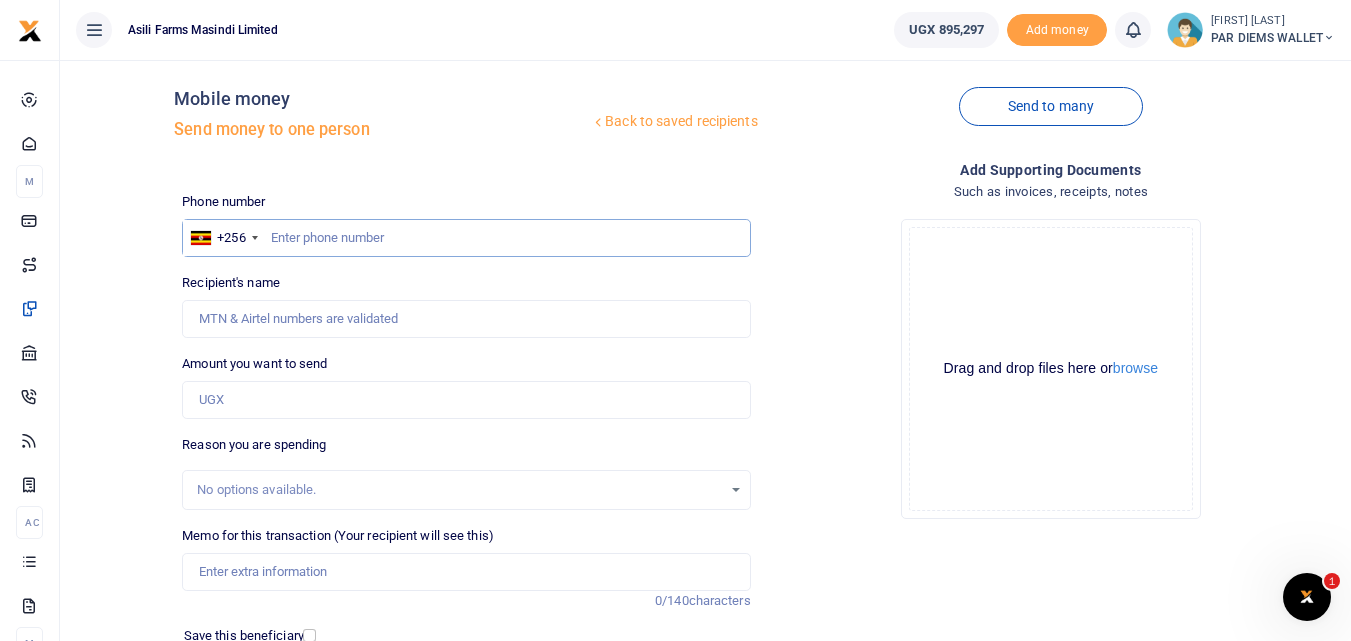 click at bounding box center [466, 238] 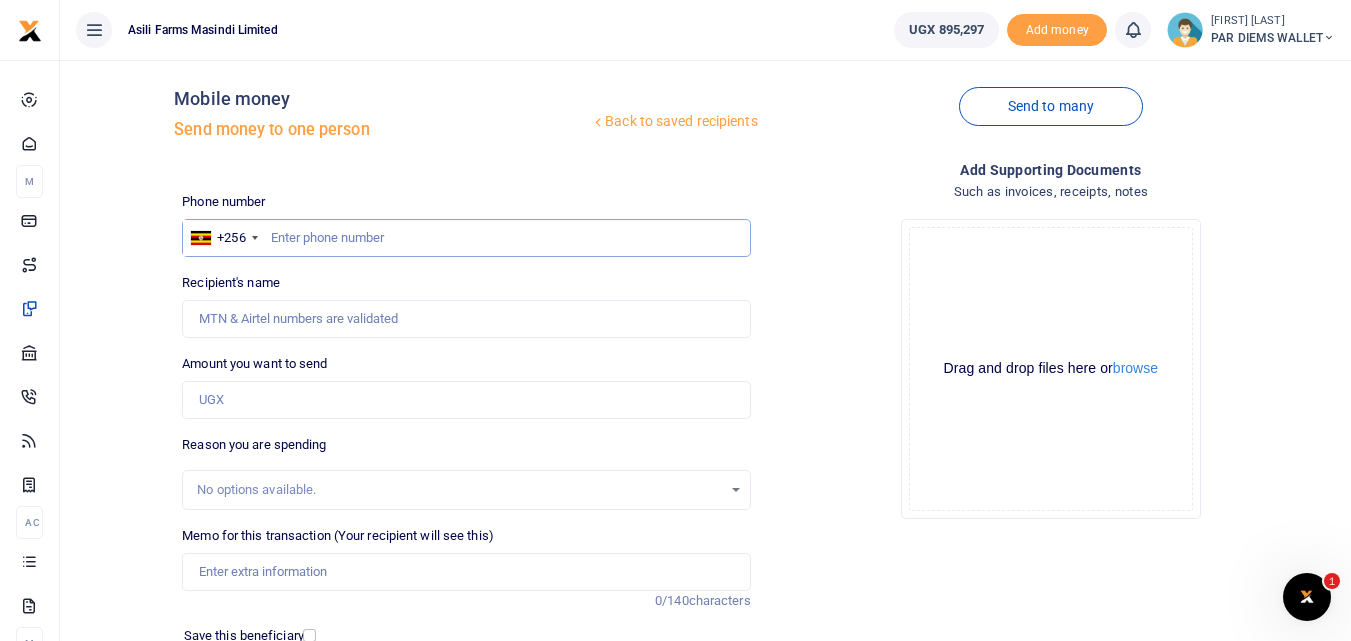 click at bounding box center [466, 238] 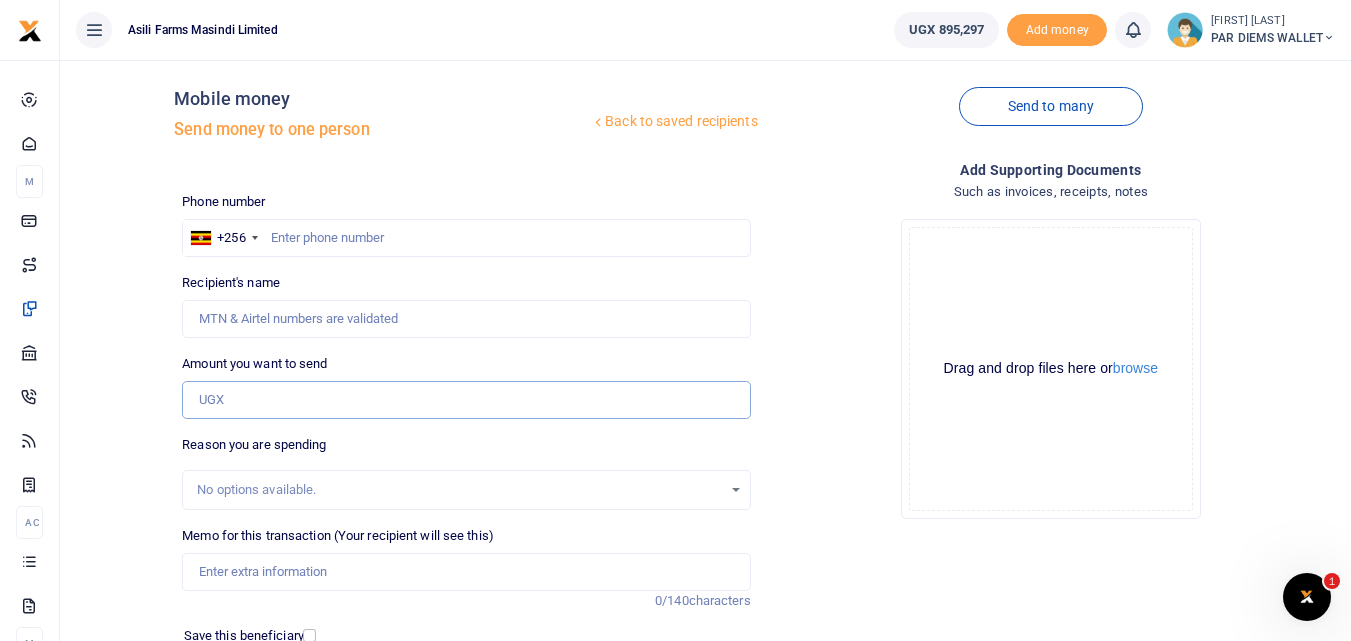 click on "Amount you want to send" at bounding box center [466, 400] 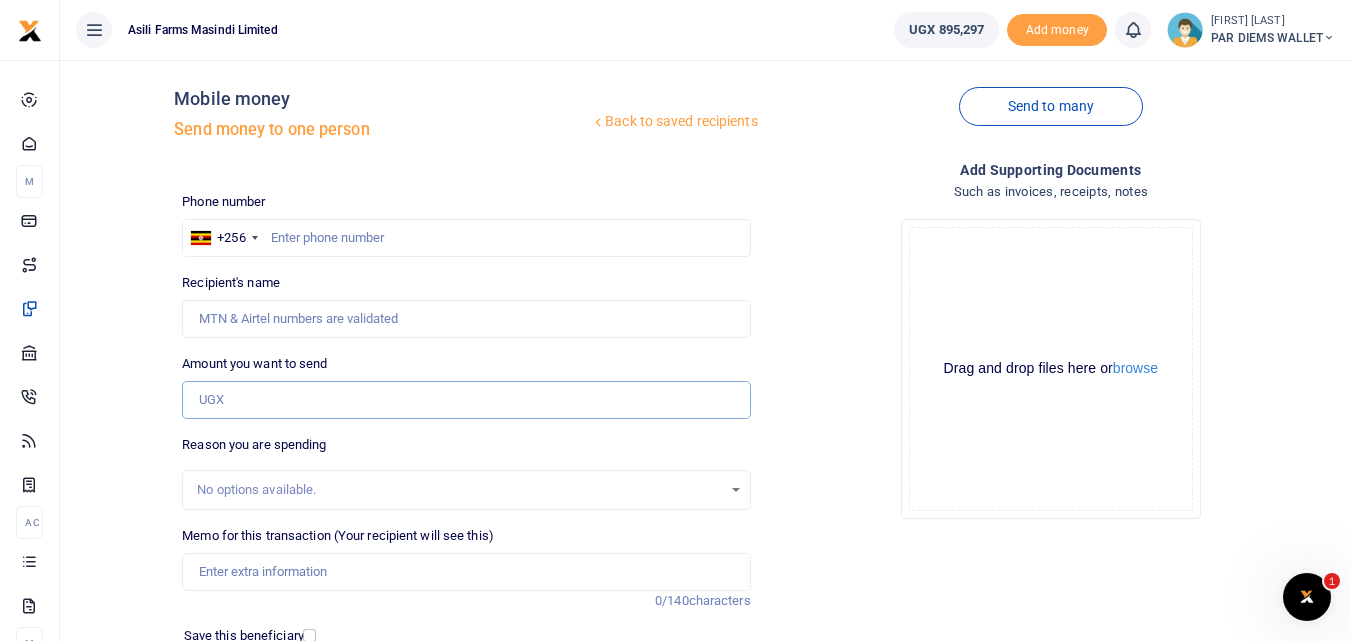 paste on "0787483048" 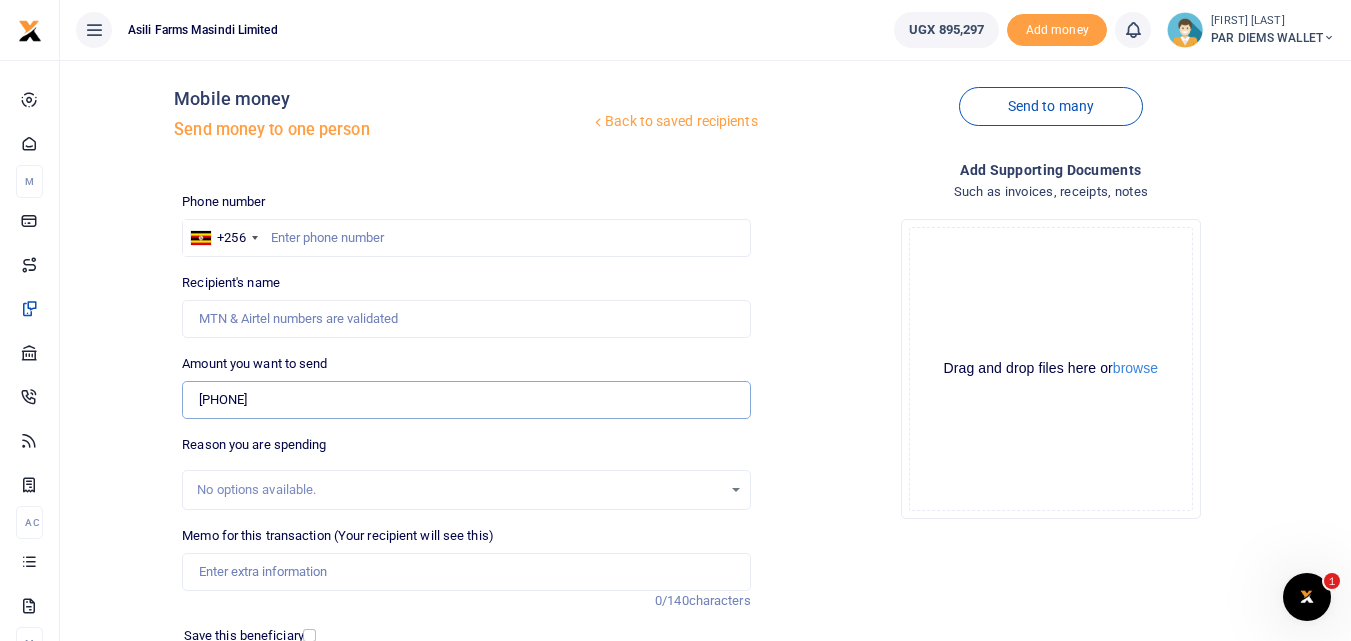 type on "0787483048" 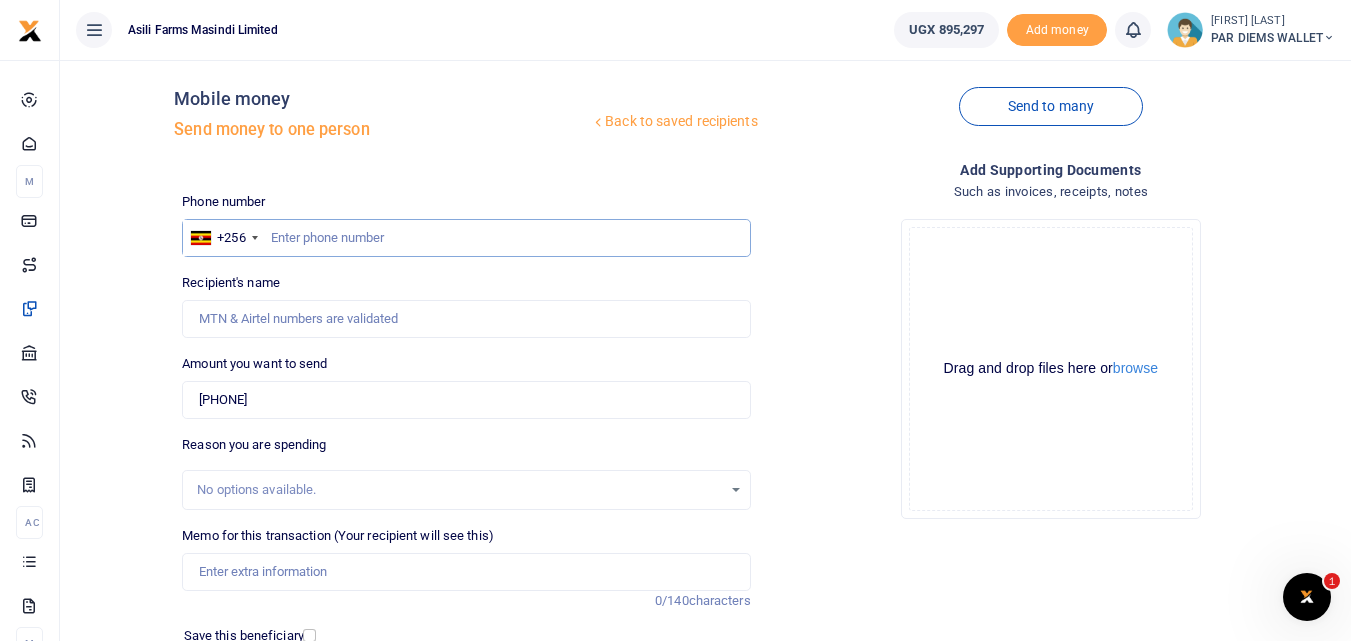 click at bounding box center [466, 238] 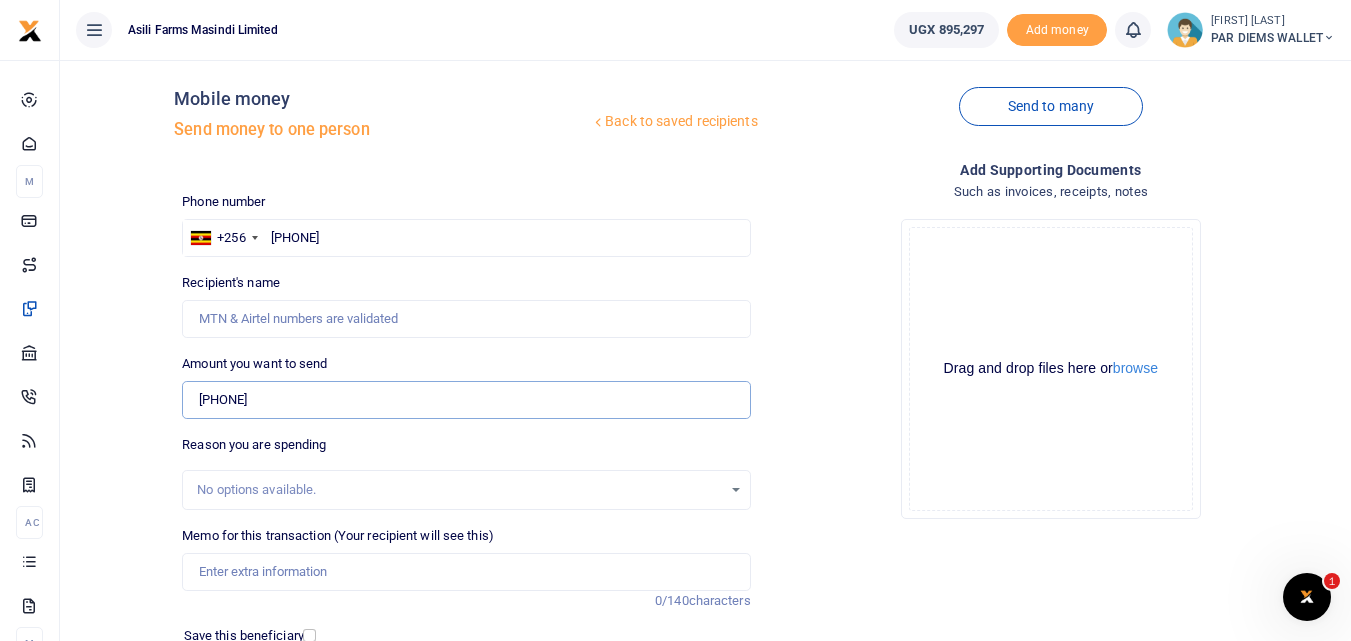click on "0787483048" at bounding box center (466, 400) 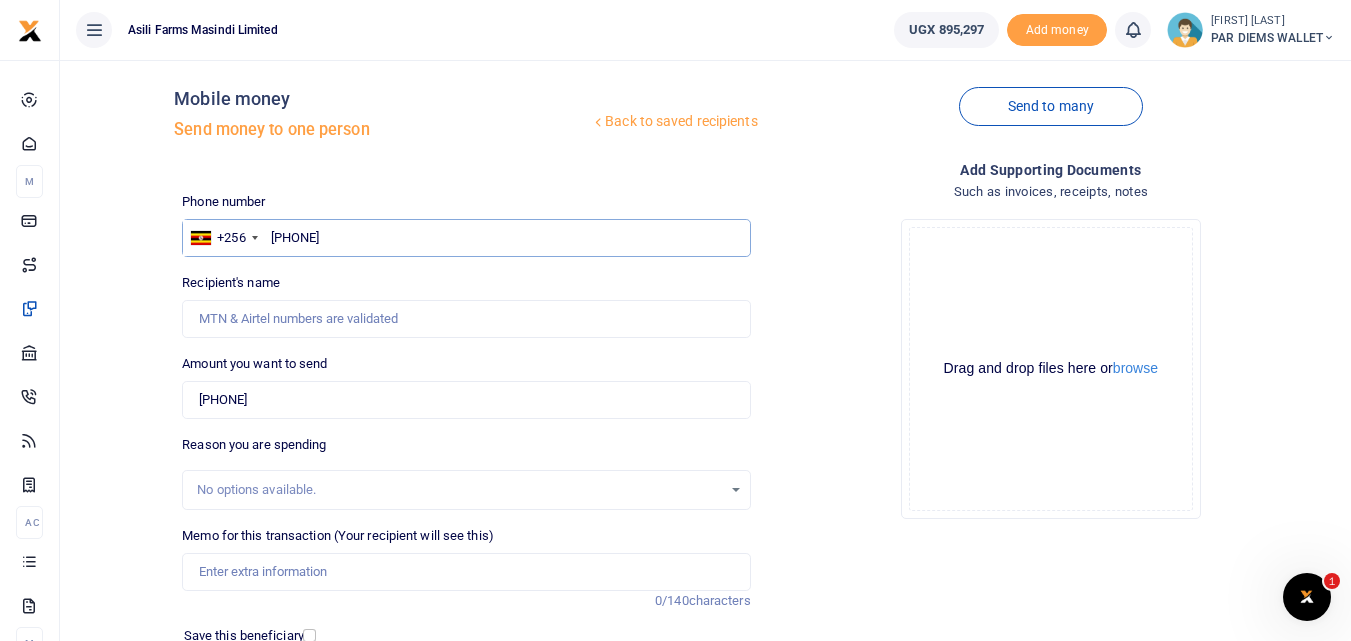 click on "78483048" at bounding box center (466, 238) 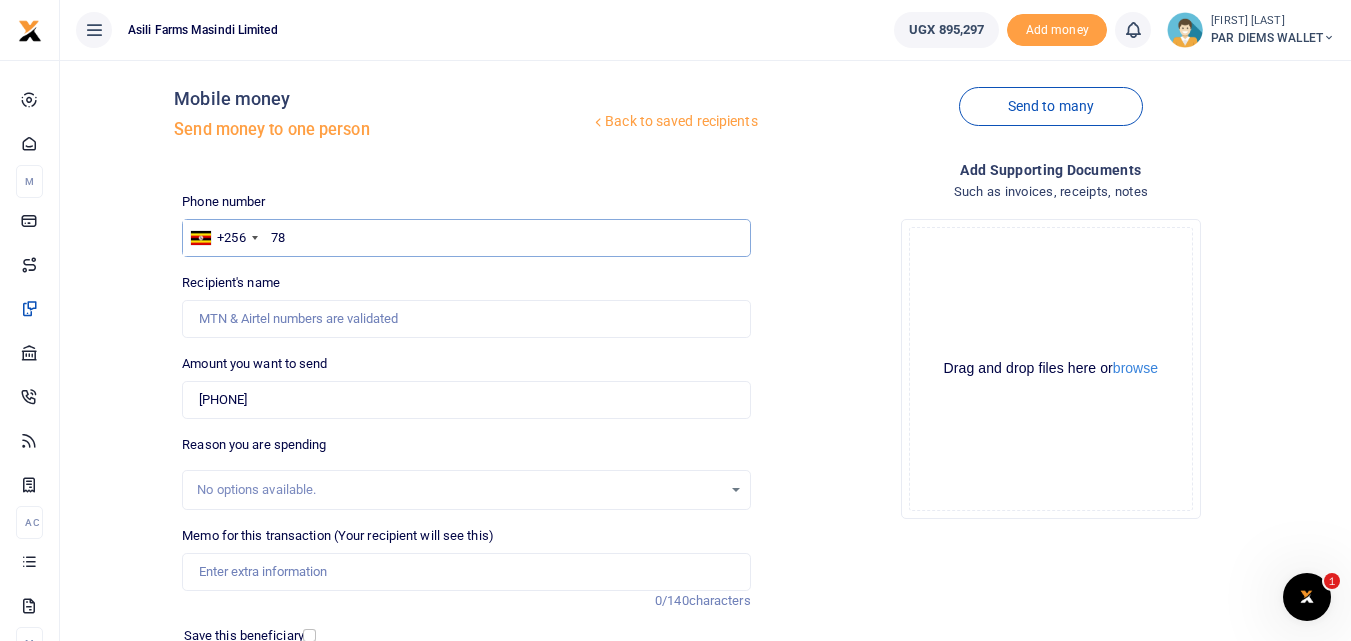 type on "7" 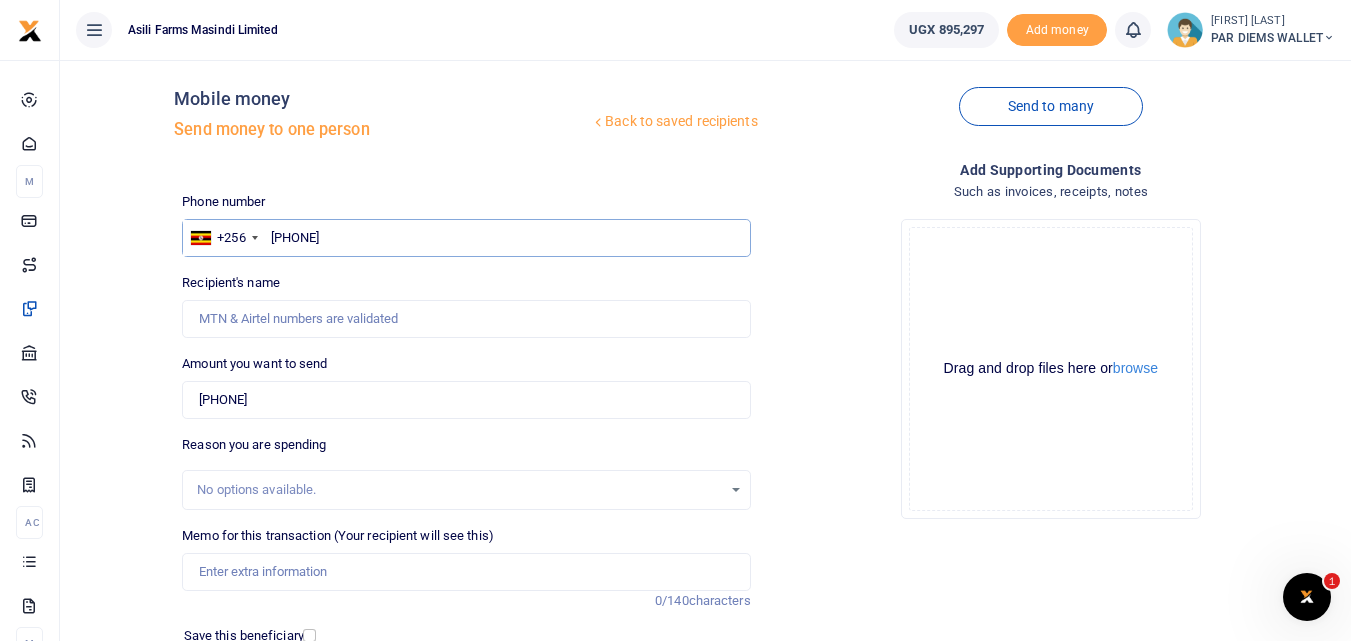 type on "787483048" 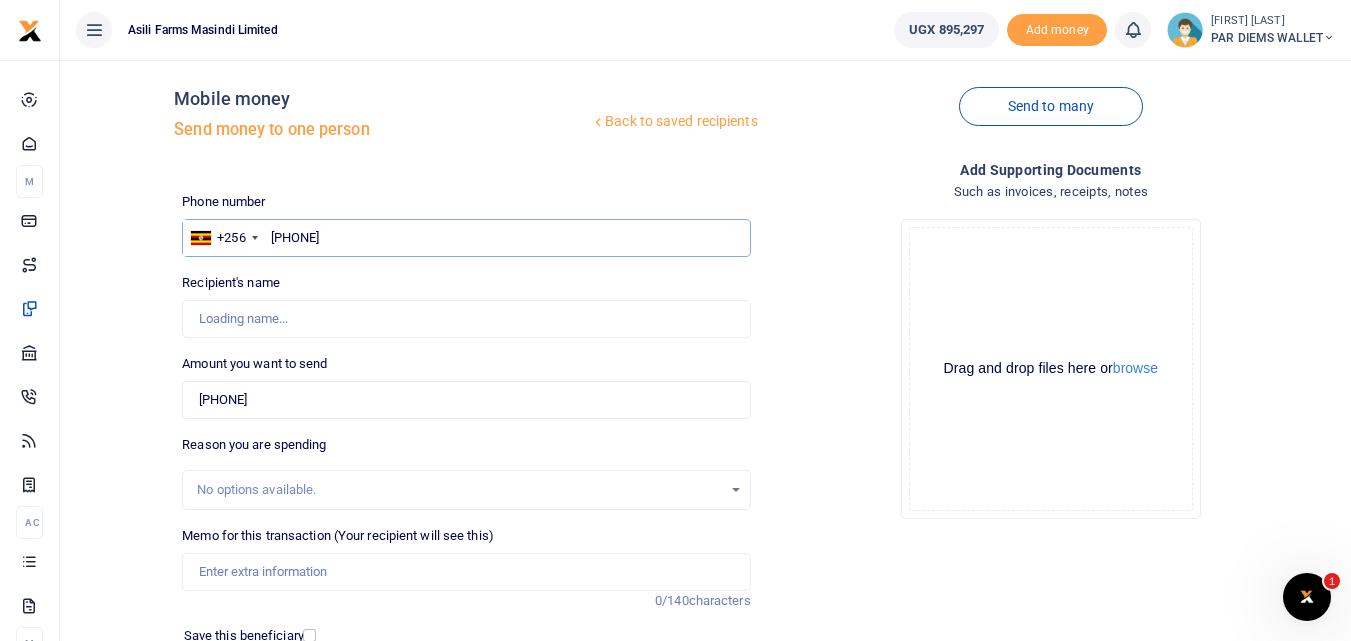 type on "Denis Kugonza" 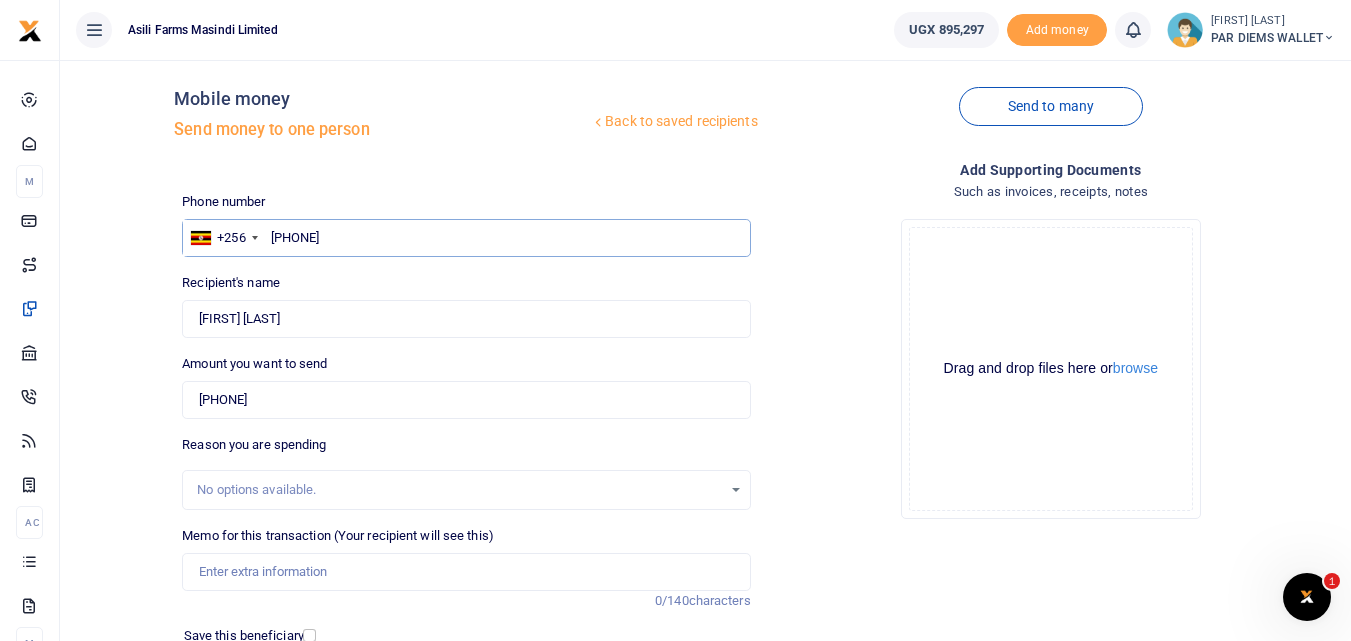 type on "787483048" 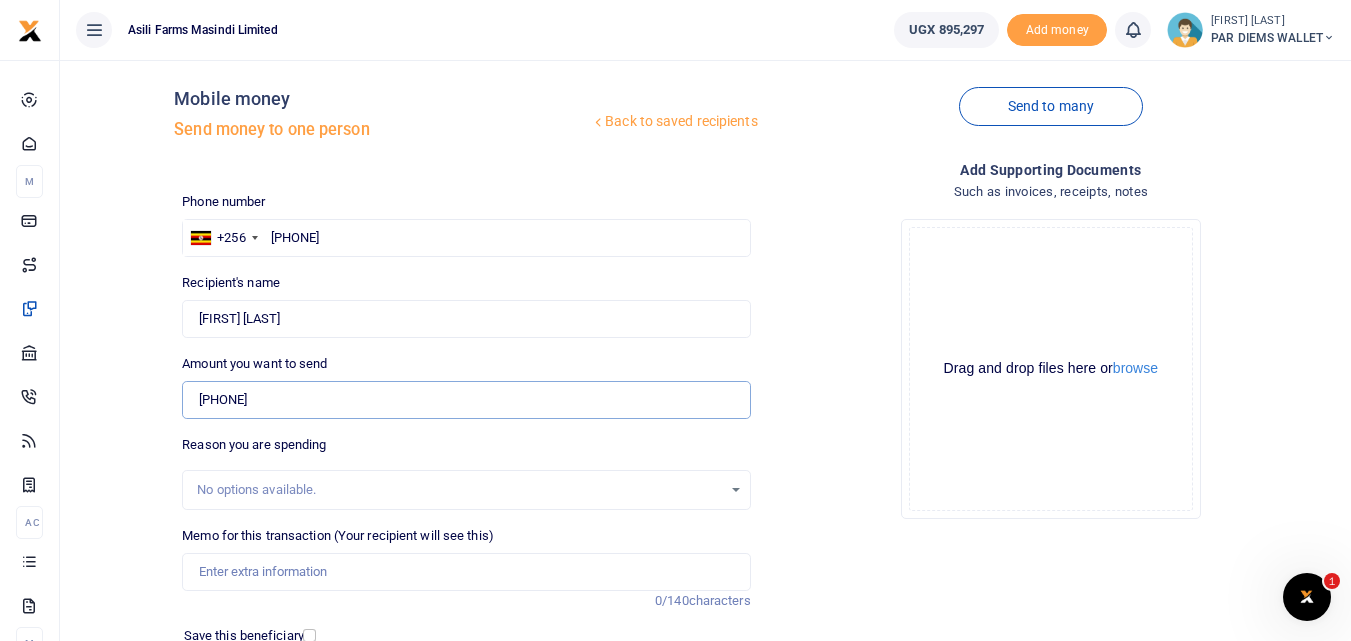 click on "0787483048" at bounding box center (466, 400) 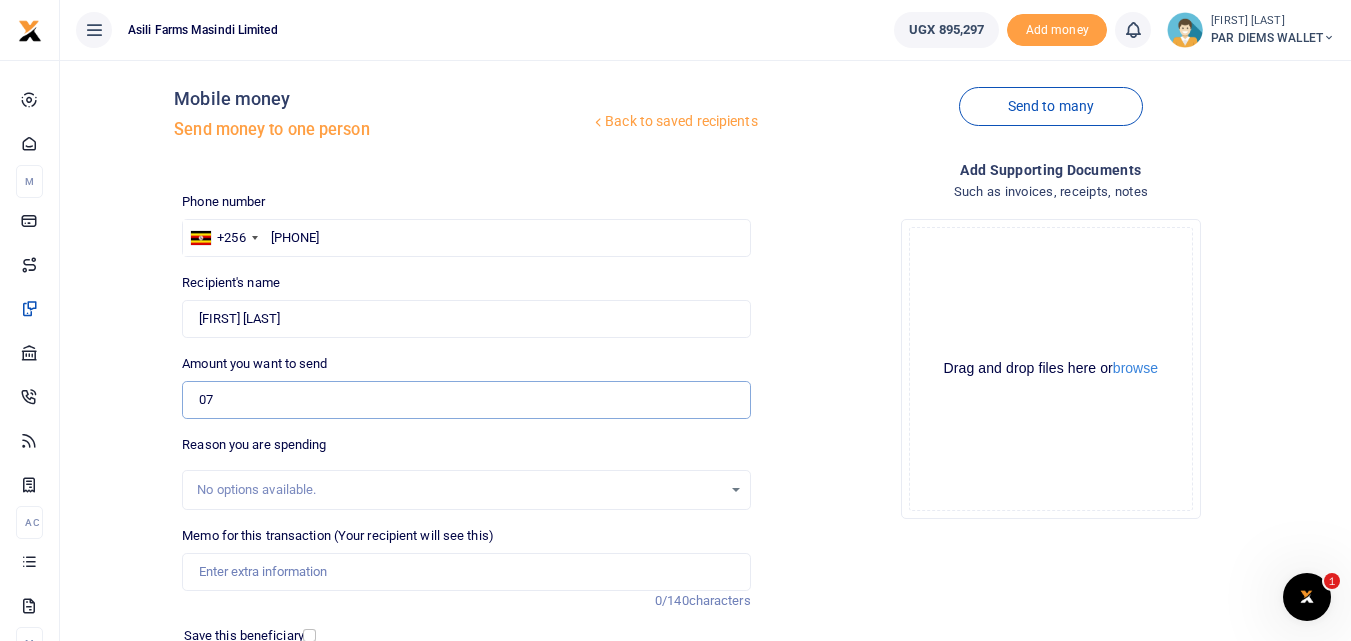 type on "0" 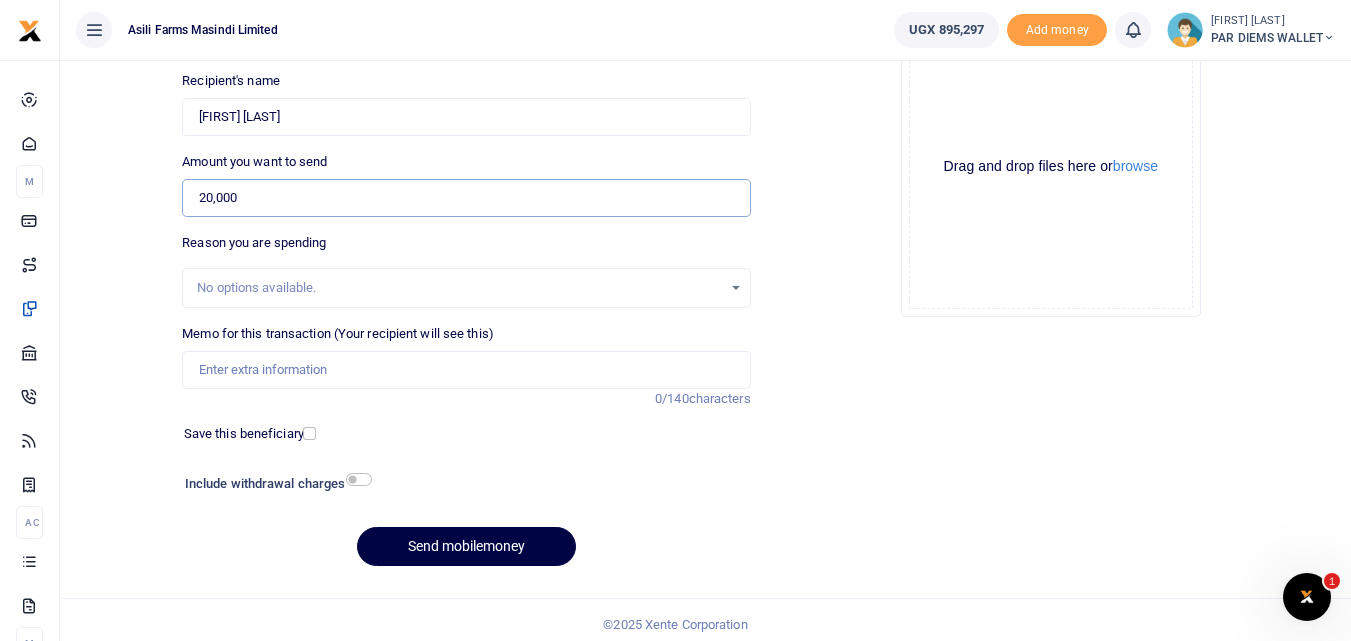 scroll, scrollTop: 219, scrollLeft: 0, axis: vertical 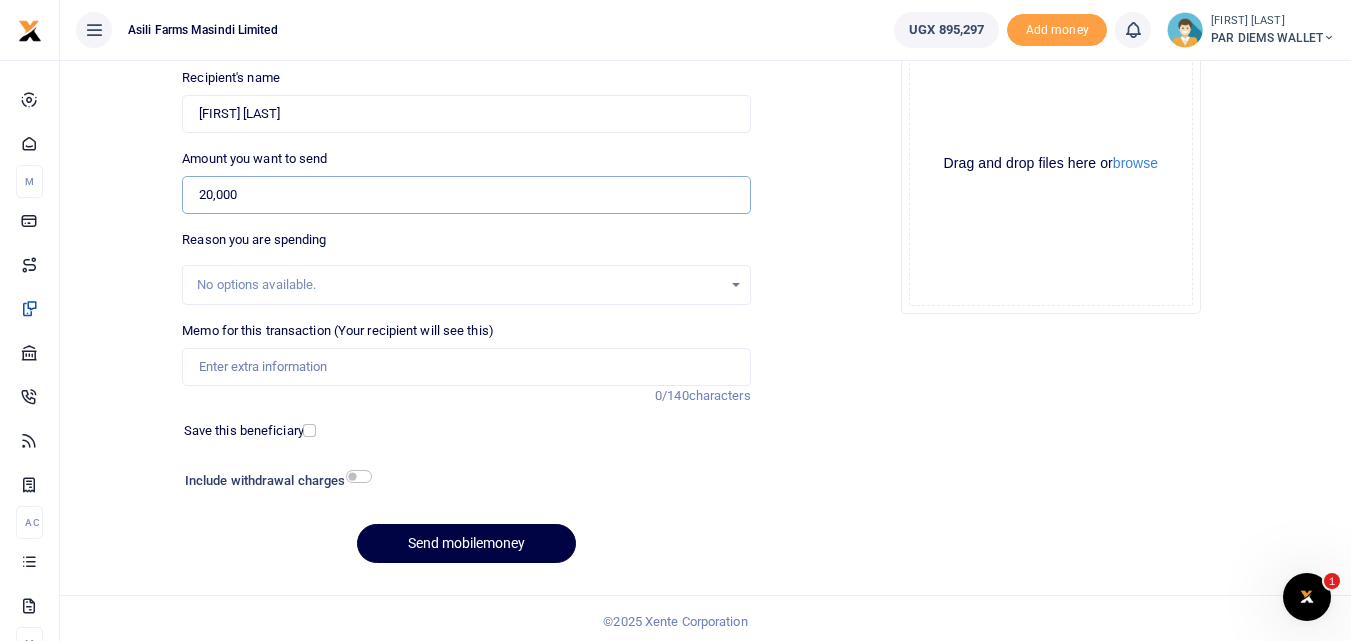 type on "20,000" 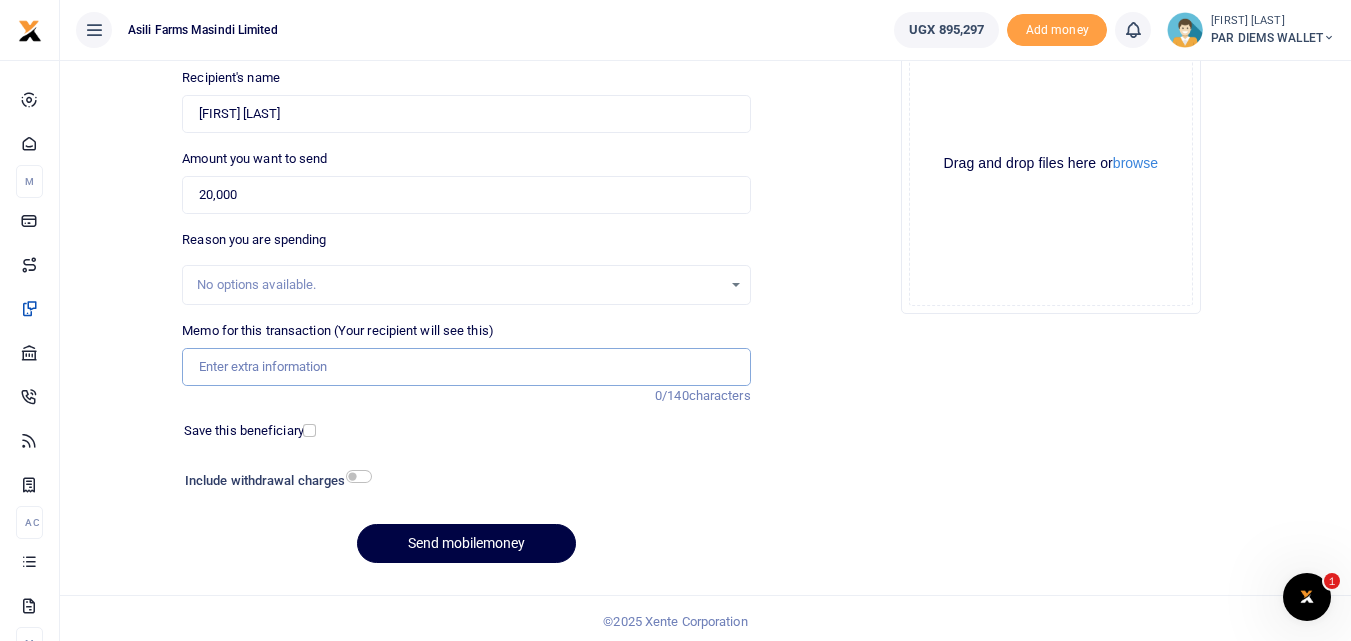 click on "Memo for this transaction (Your recipient will see this)" at bounding box center (466, 367) 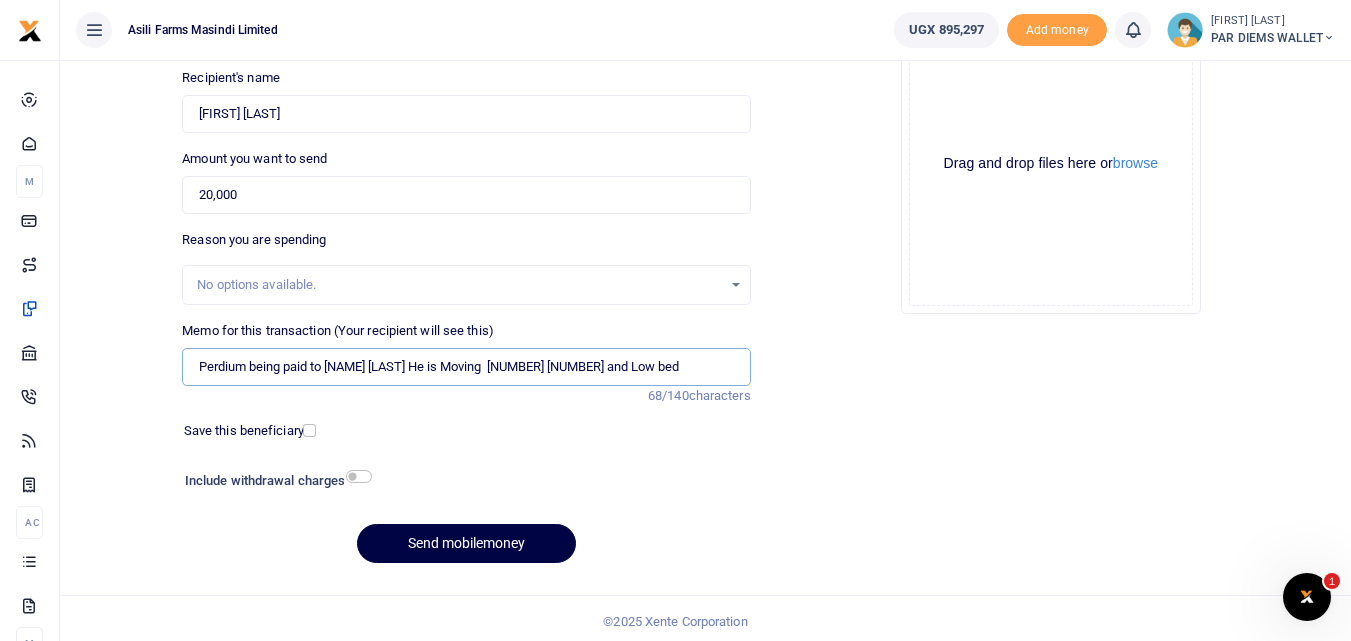 click on "Perdium being paid to Kugonza Denis He is Moving  125 5 and Low bed" at bounding box center [466, 367] 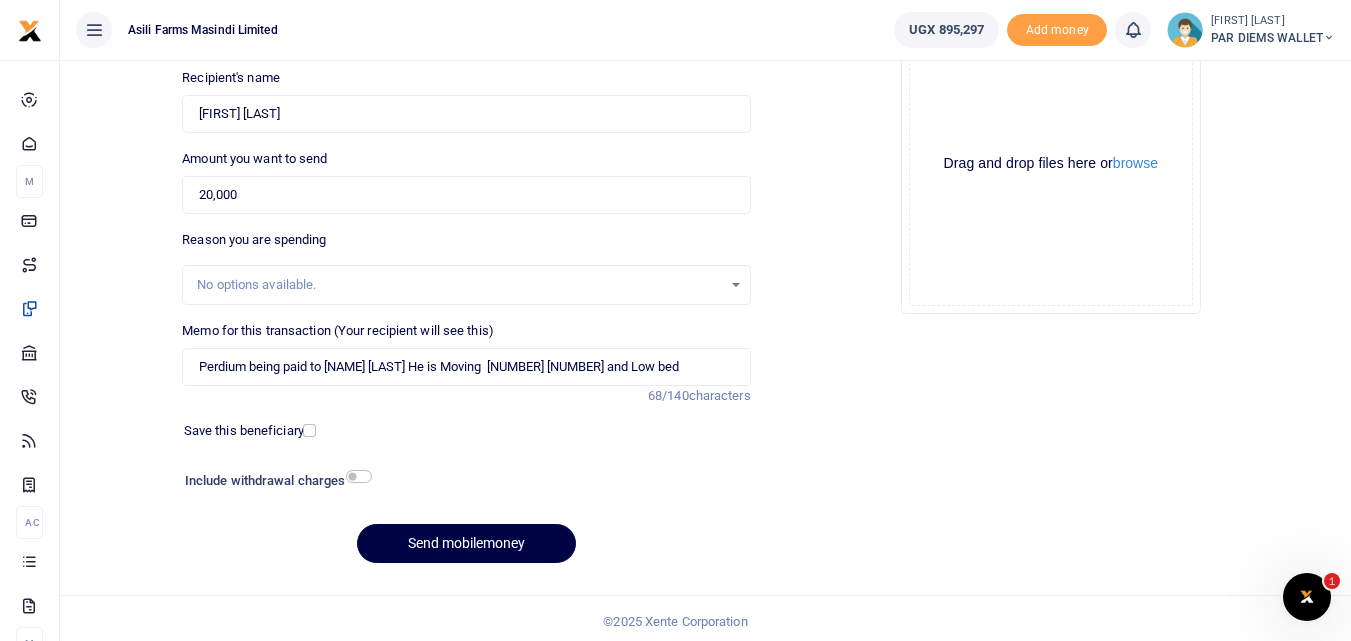 click on "Drag and drop files here or  browse Powered by  Uppy" 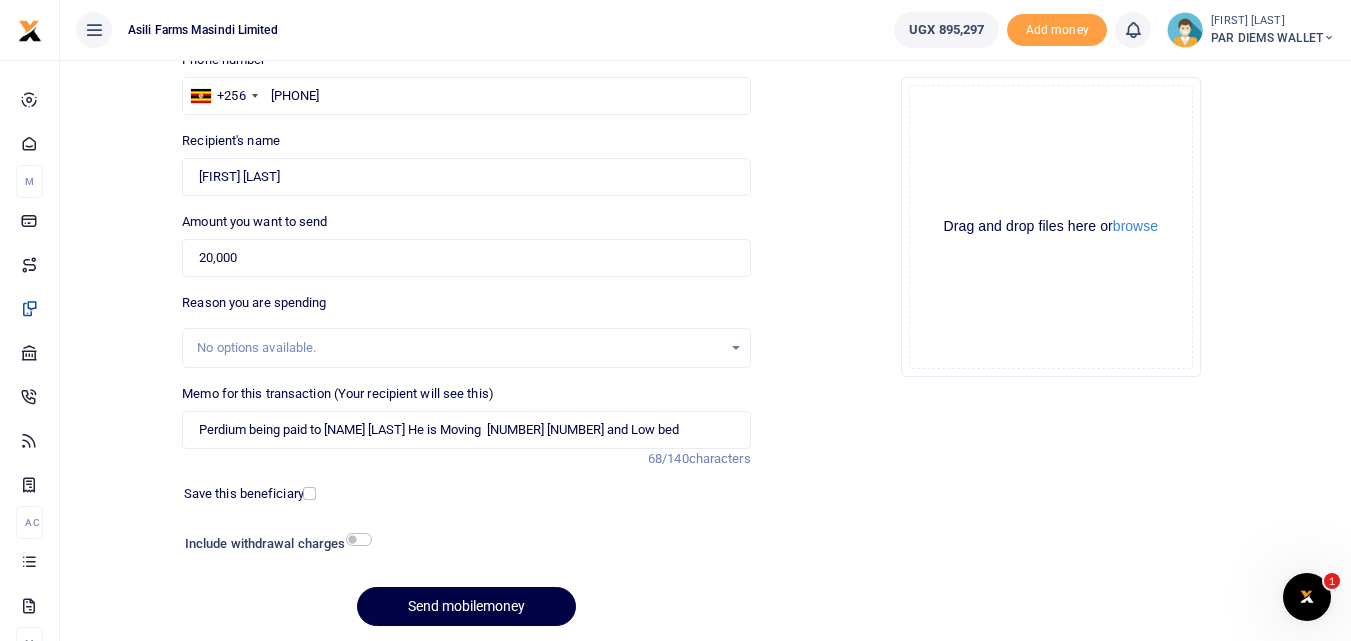 scroll, scrollTop: 155, scrollLeft: 0, axis: vertical 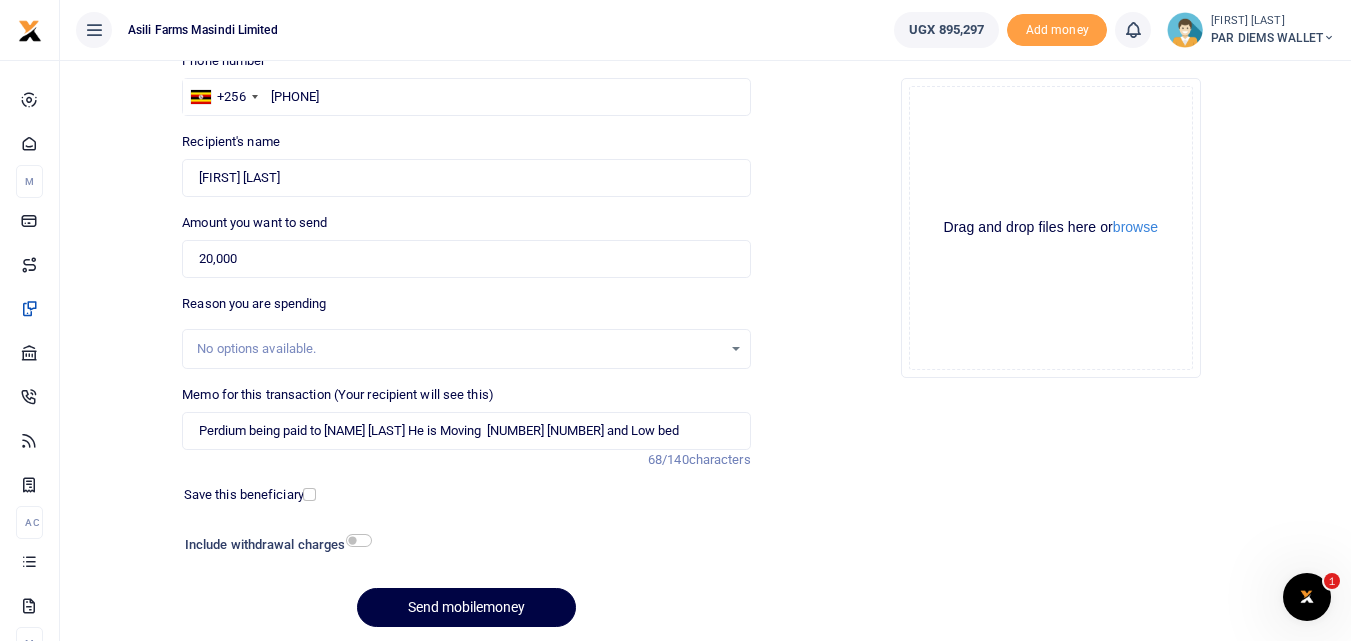 click on "Drag and drop files here or  browse Powered by  Uppy" 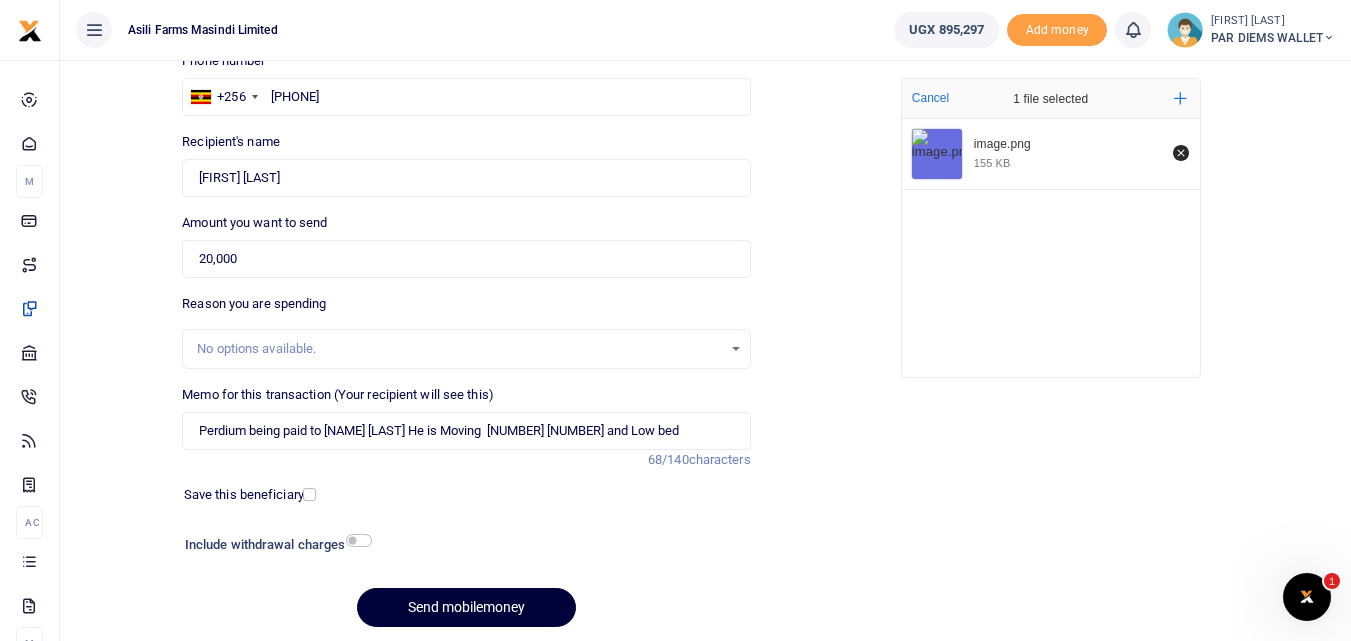 click on "Send mobilemoney" at bounding box center (466, 607) 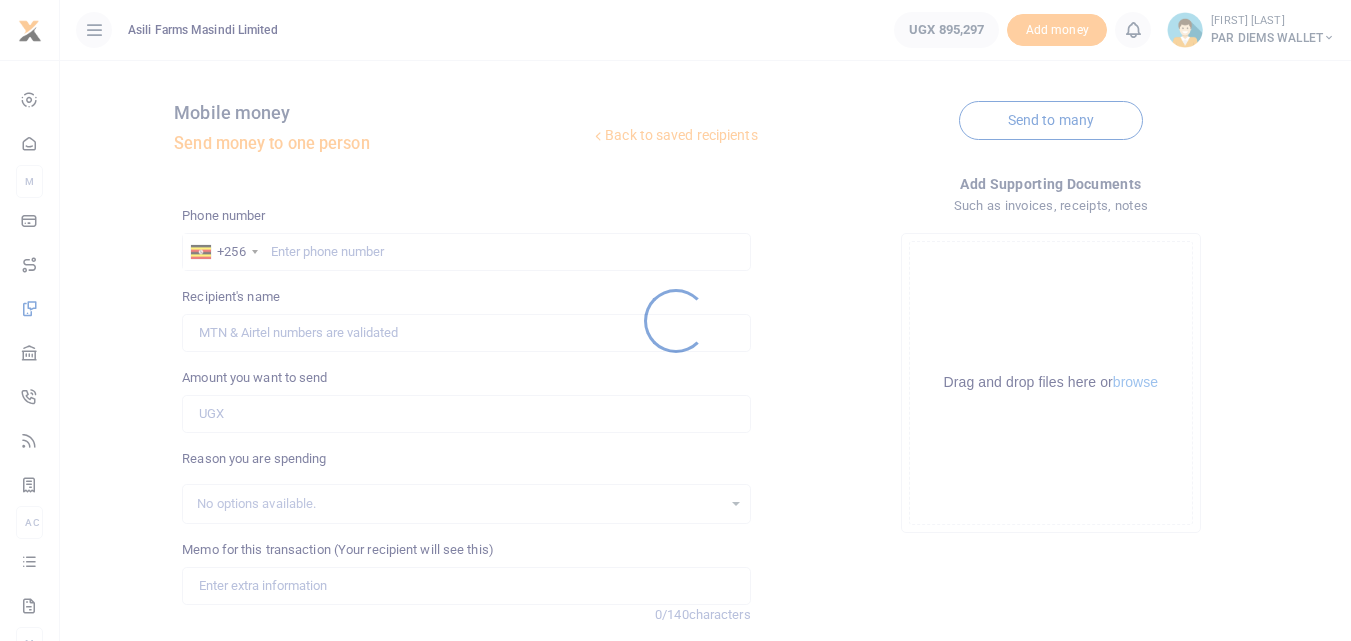 scroll, scrollTop: 155, scrollLeft: 0, axis: vertical 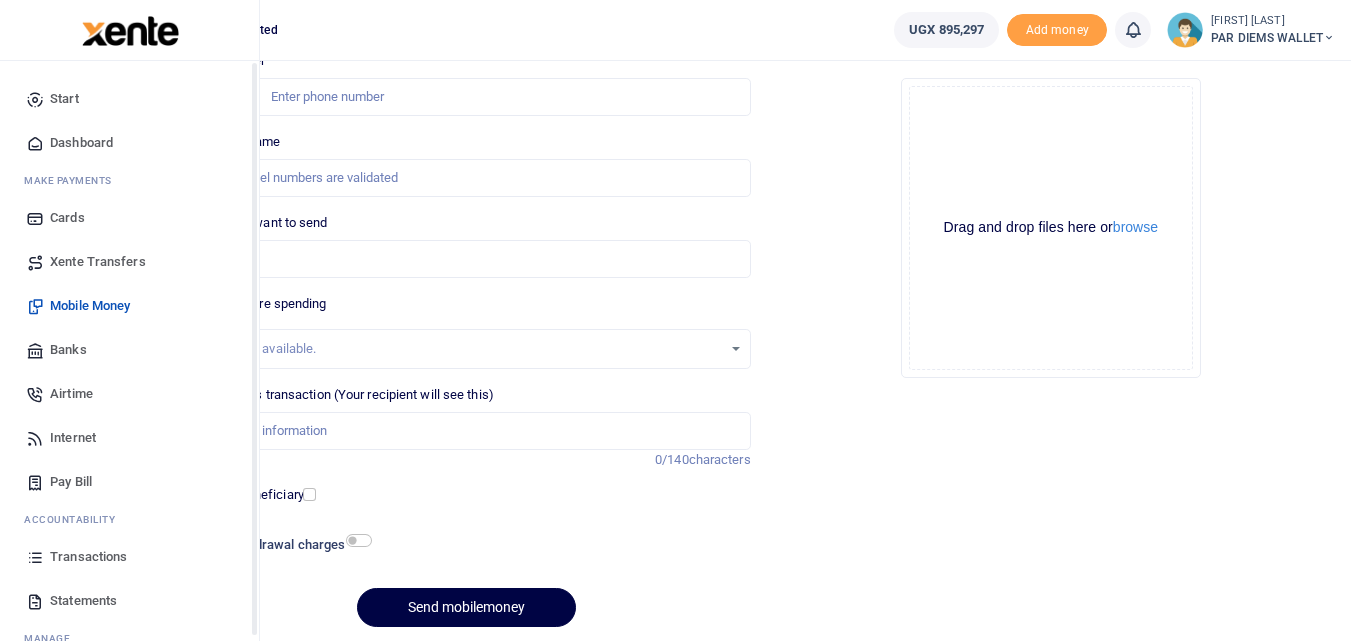 click at bounding box center [35, 557] 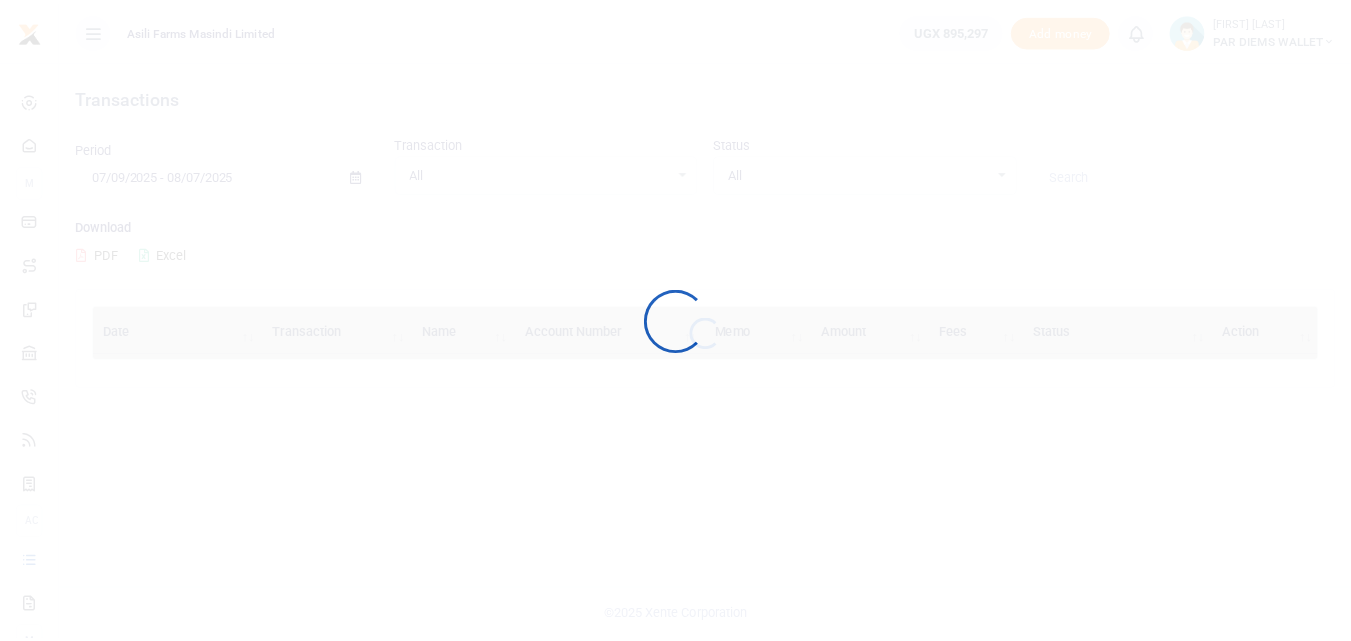 scroll, scrollTop: 0, scrollLeft: 0, axis: both 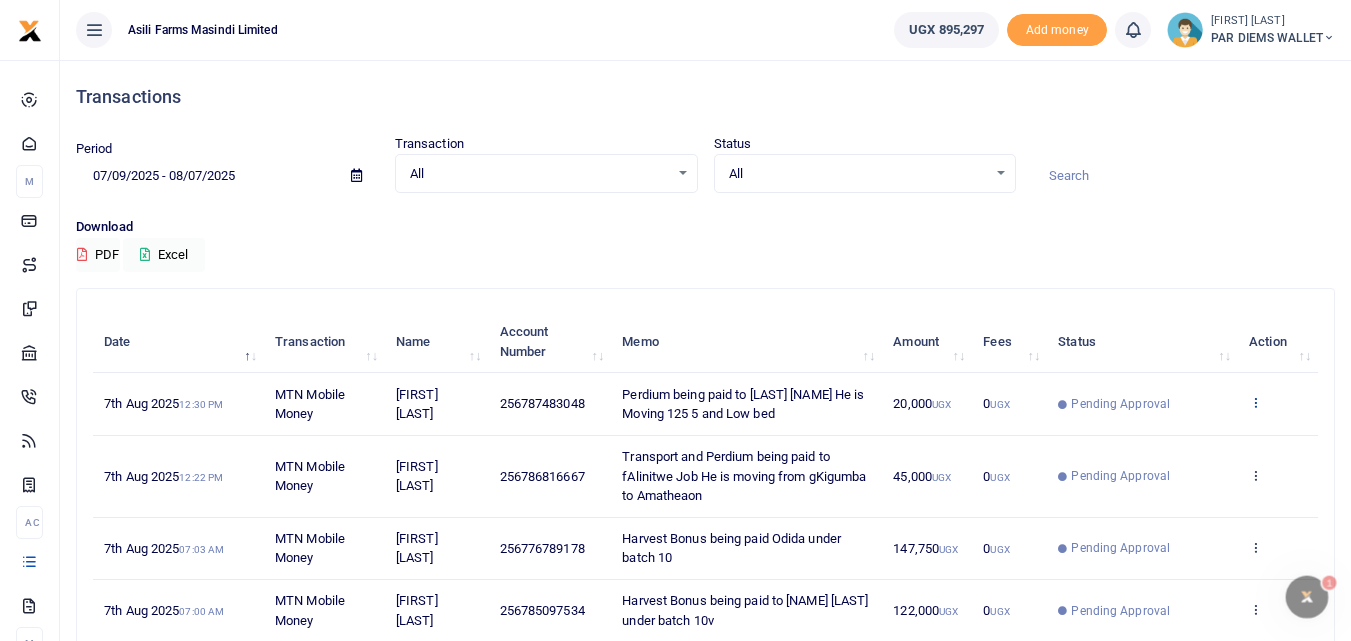 click at bounding box center [1255, 402] 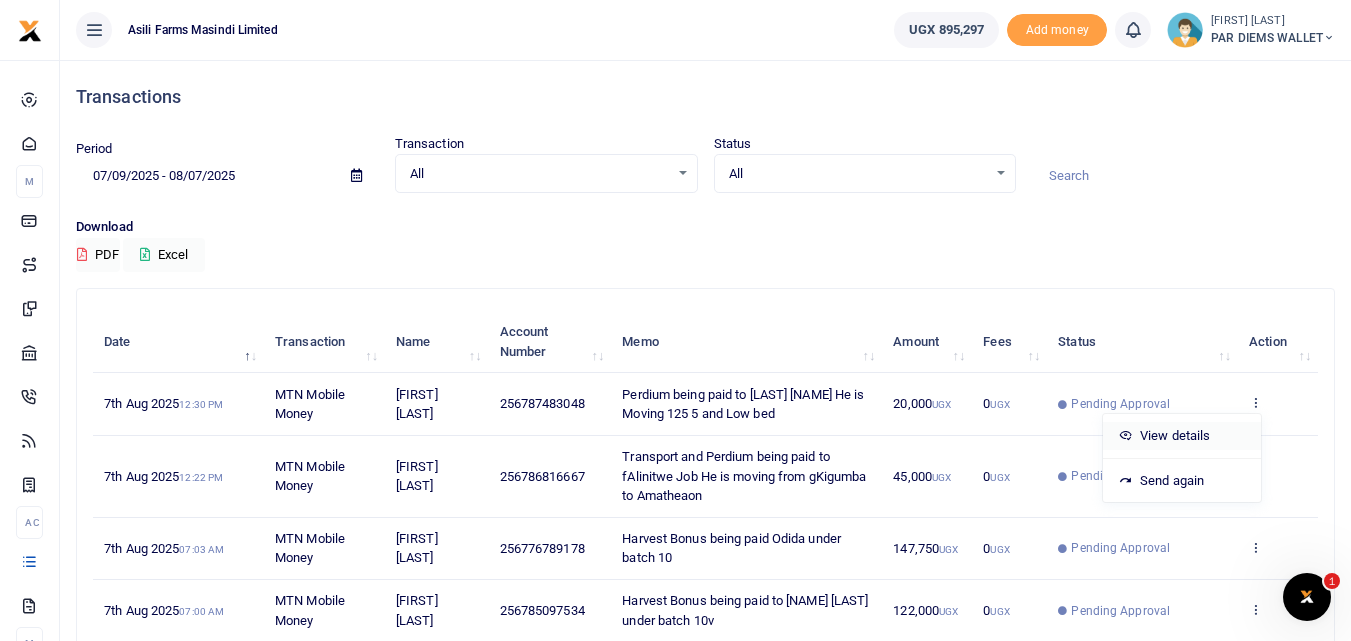 click on "View details" at bounding box center [1182, 436] 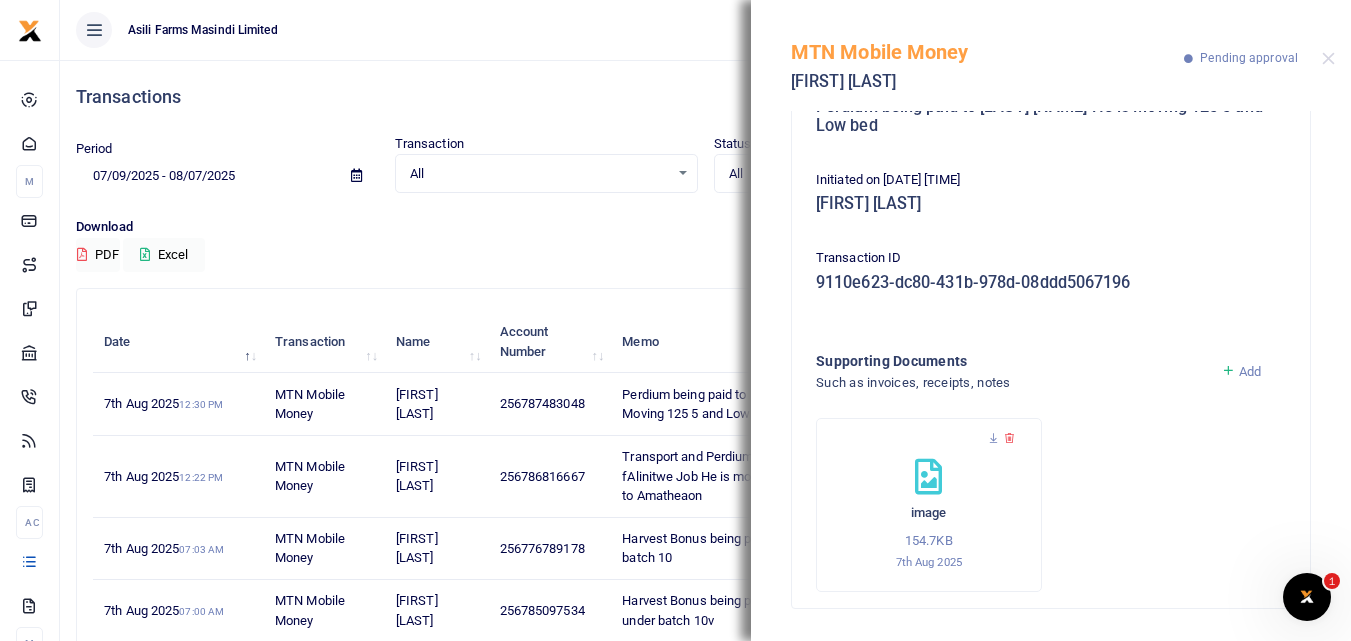 scroll, scrollTop: 27, scrollLeft: 0, axis: vertical 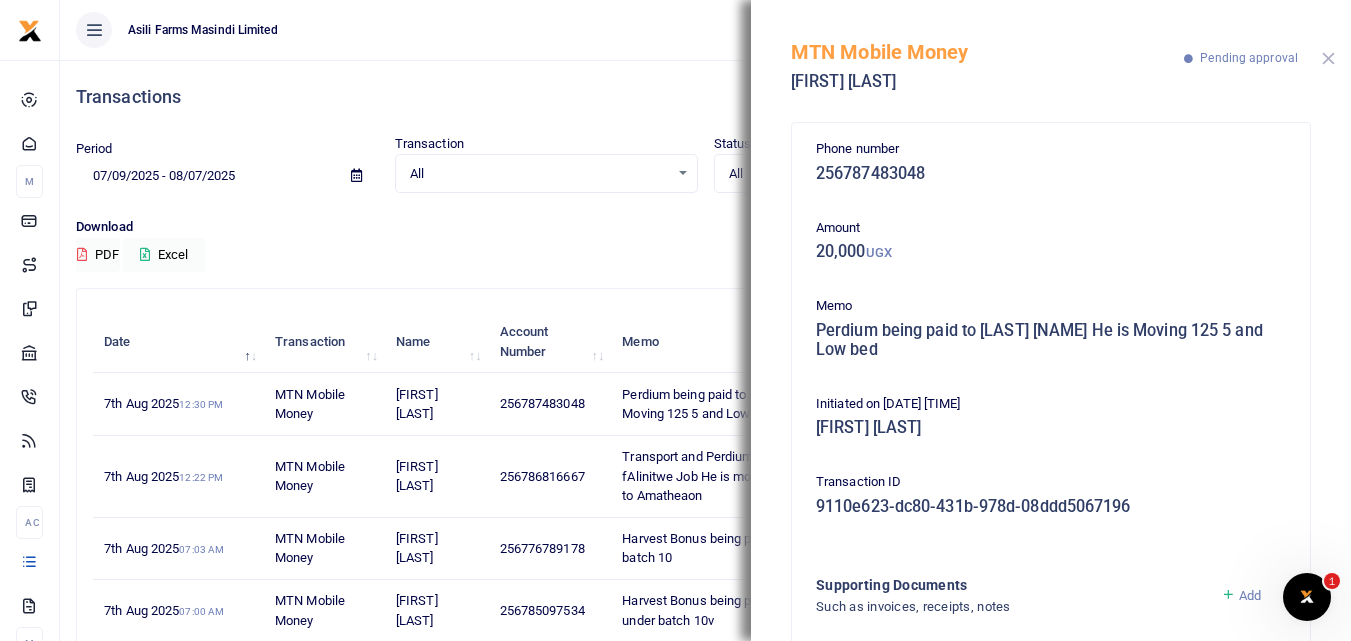 click at bounding box center [1328, 58] 